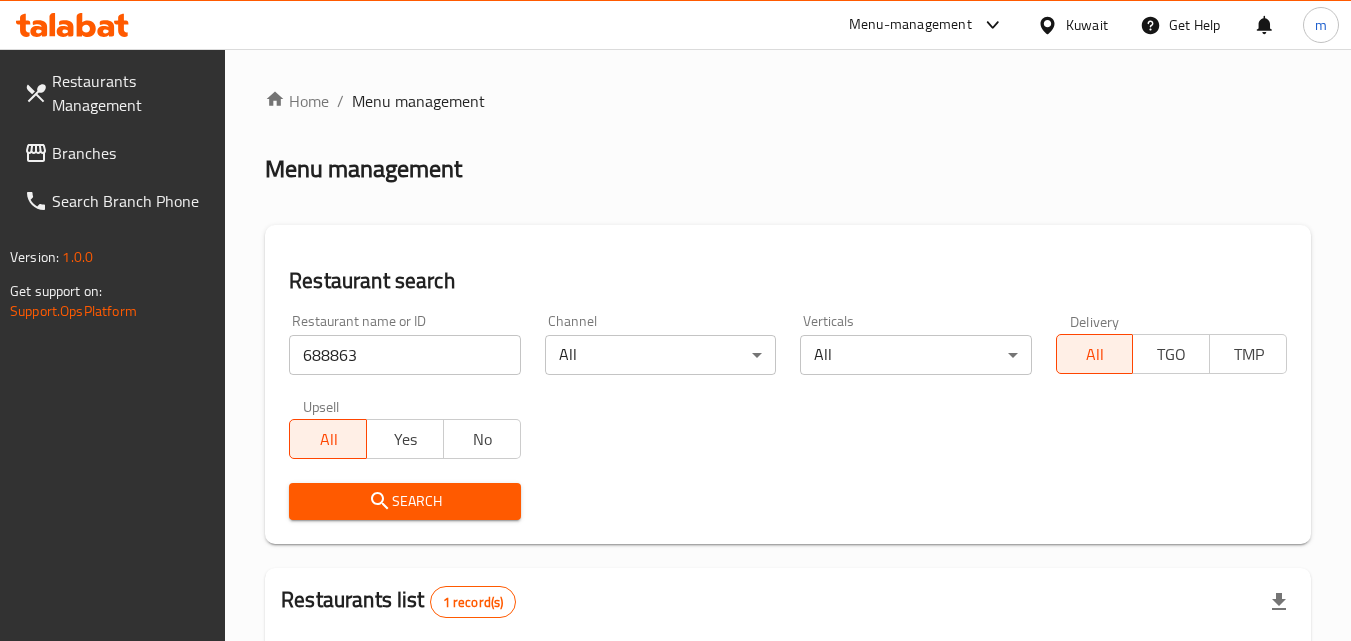 scroll, scrollTop: 100, scrollLeft: 0, axis: vertical 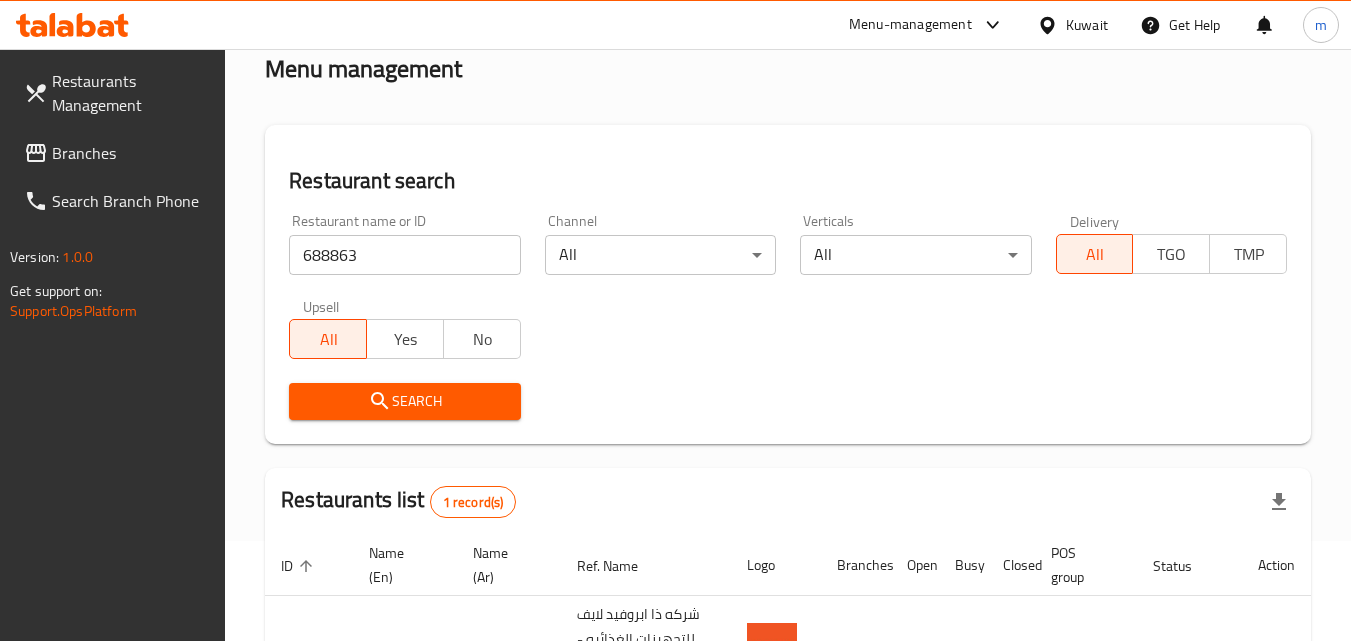 click 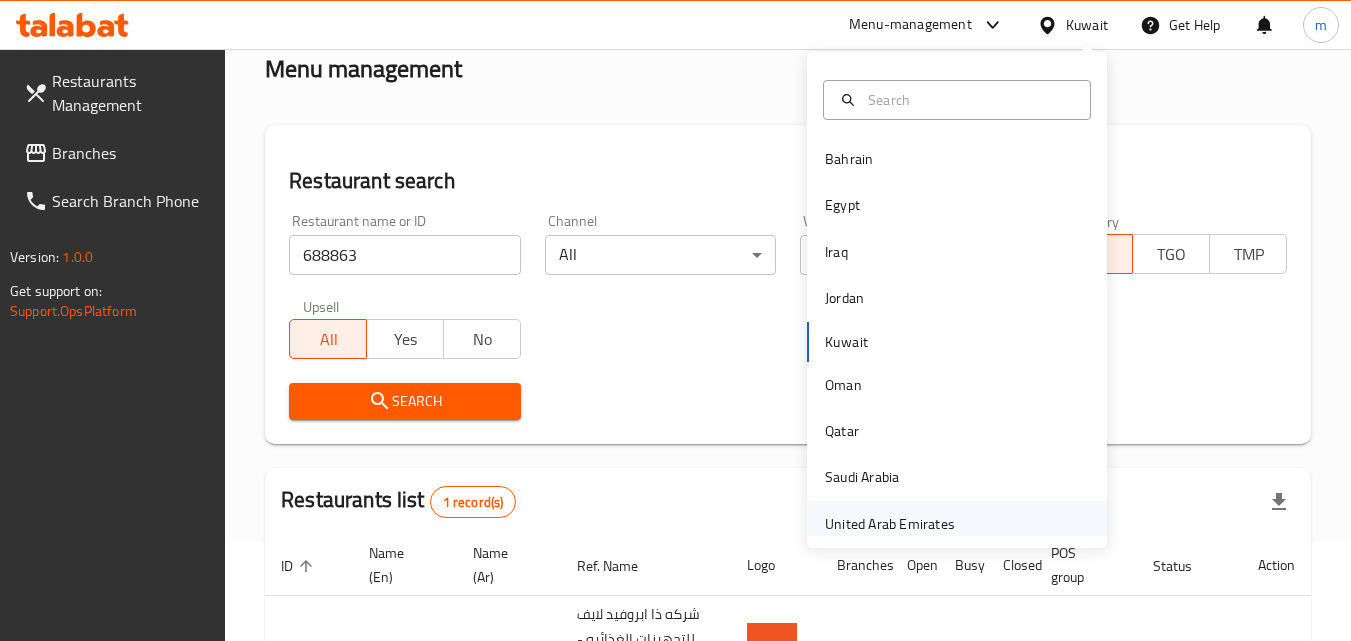 click on "United Arab Emirates" at bounding box center (890, 524) 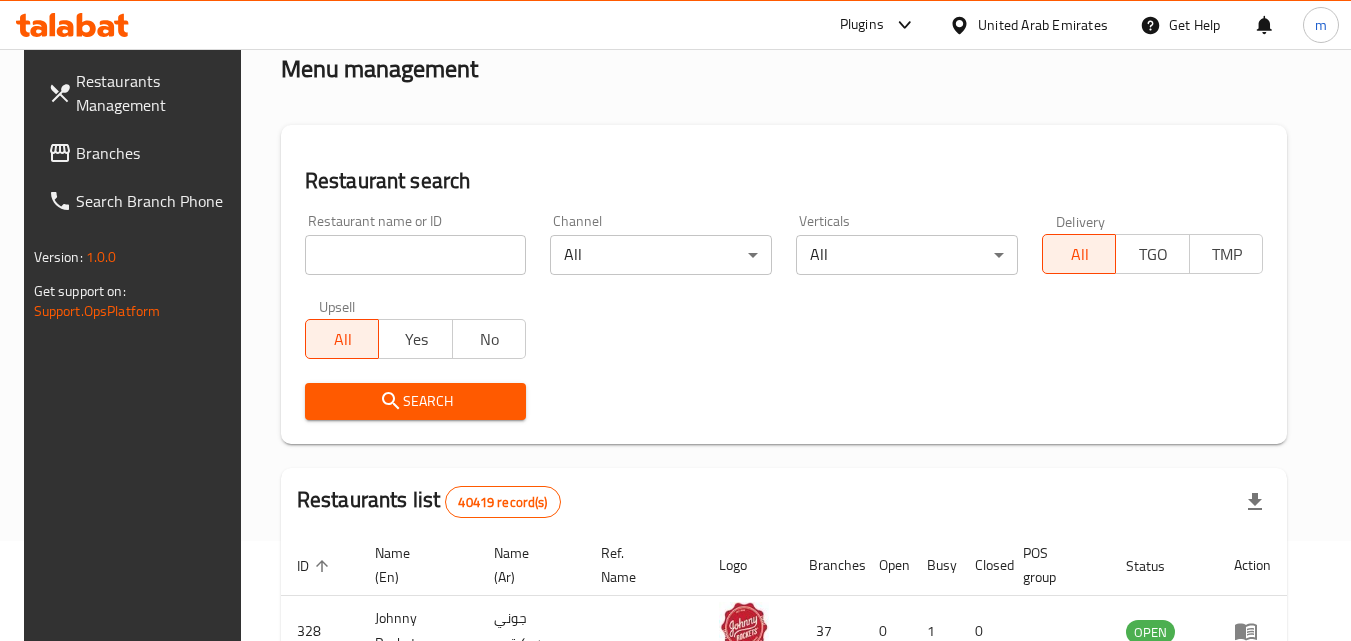click on "Branches" at bounding box center (155, 153) 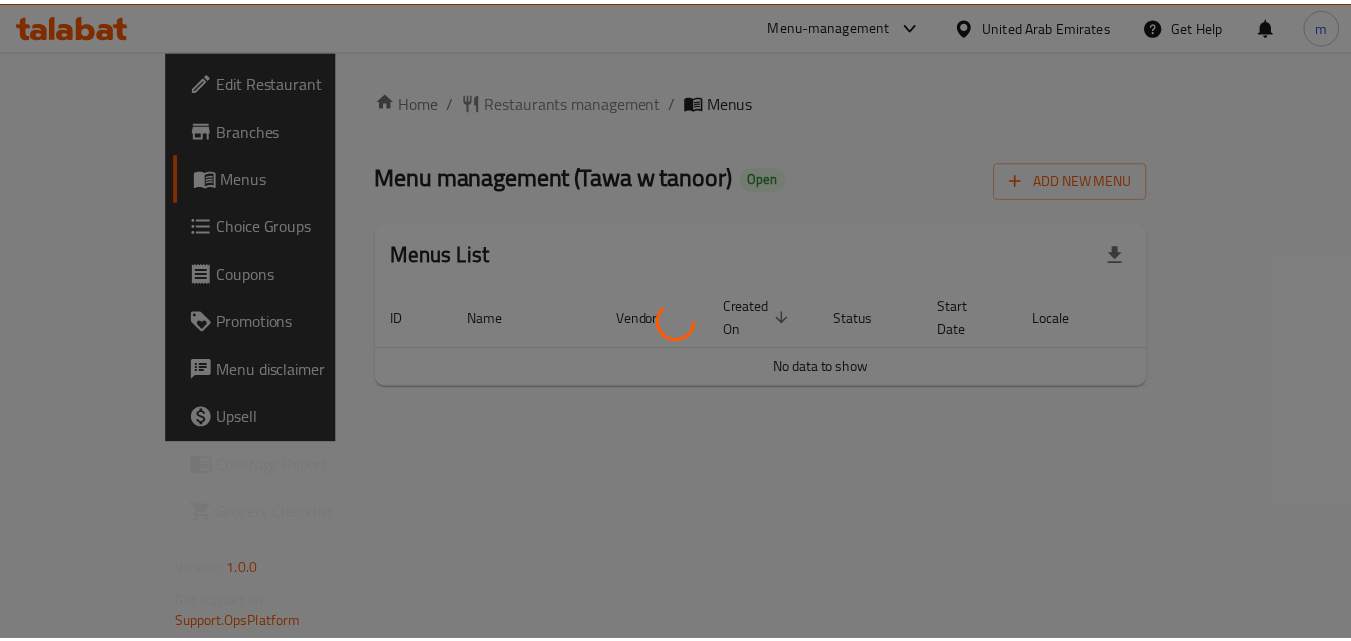 scroll, scrollTop: 0, scrollLeft: 0, axis: both 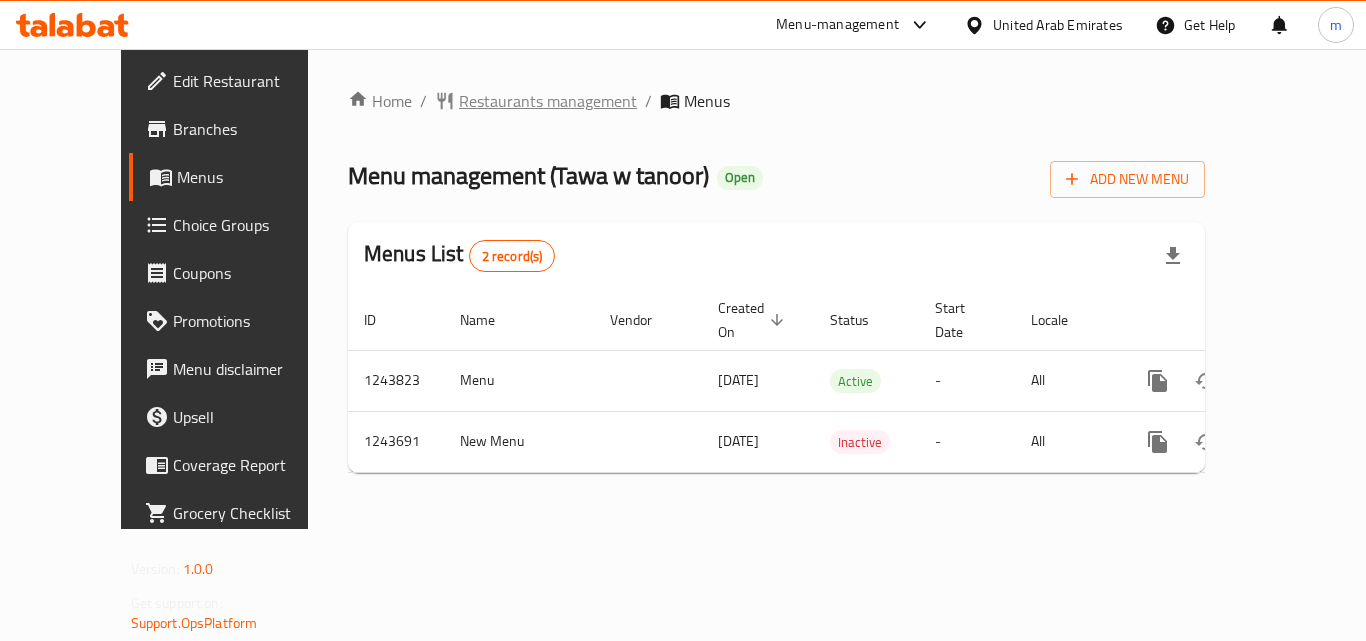 click on "Restaurants management" at bounding box center [548, 101] 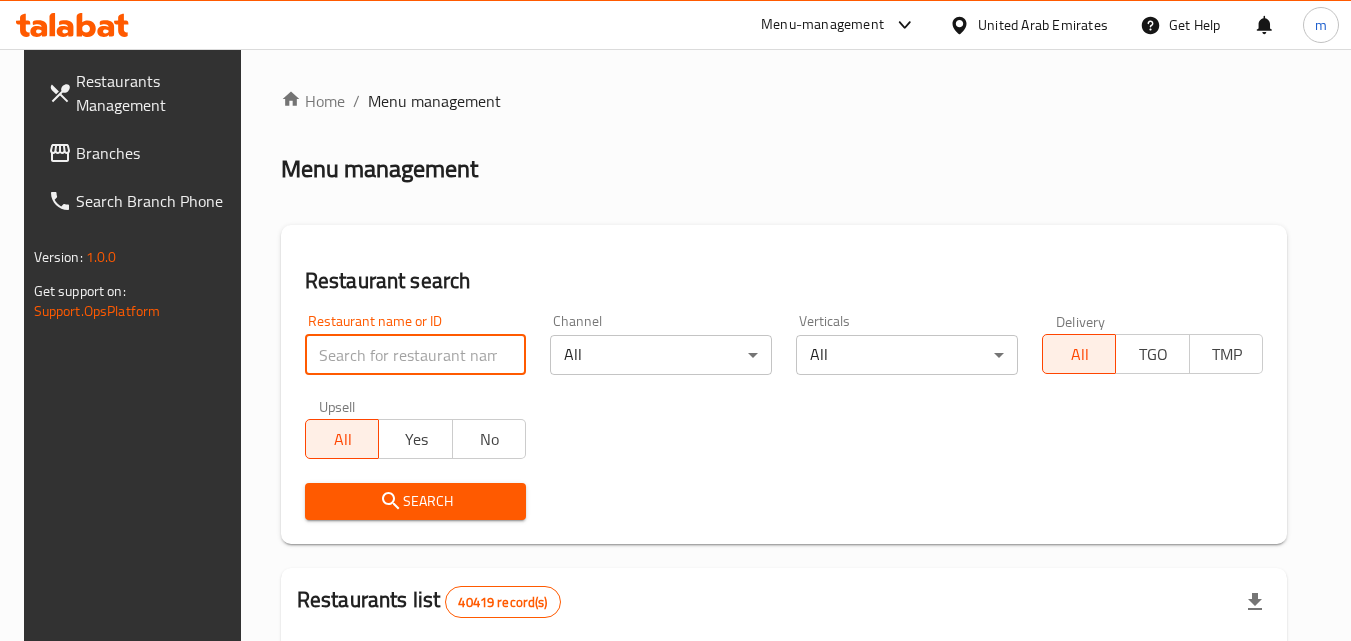 click at bounding box center [416, 355] 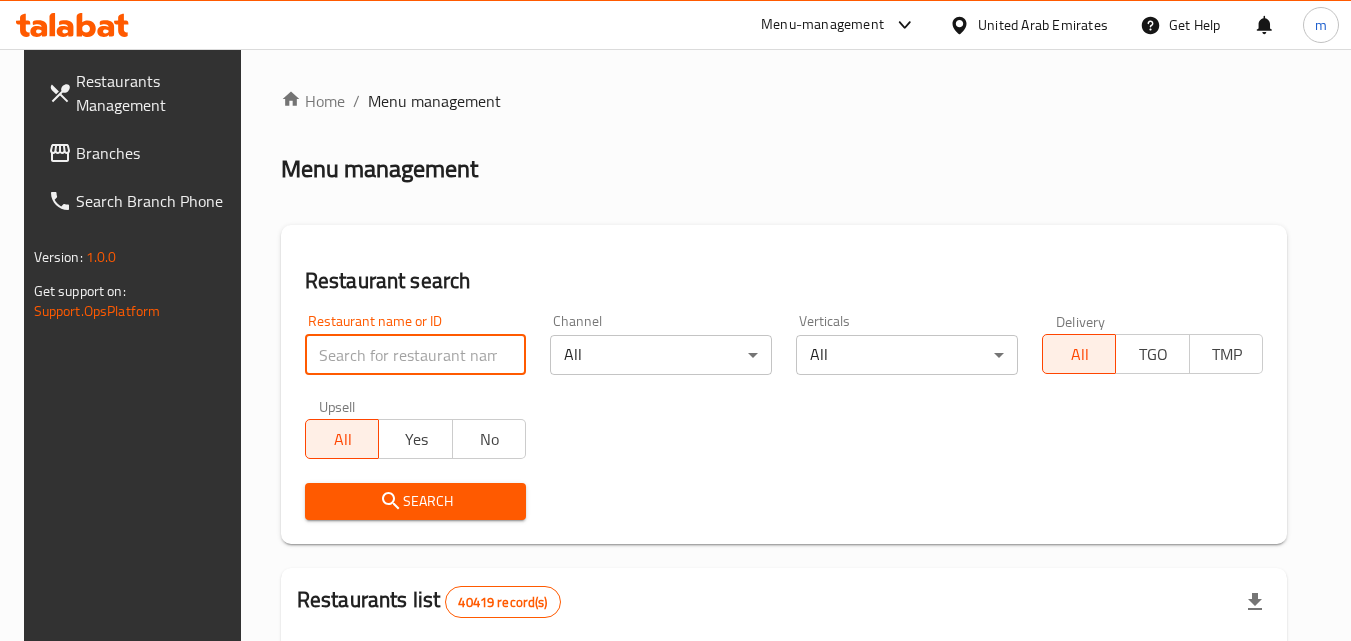 paste on "681711" 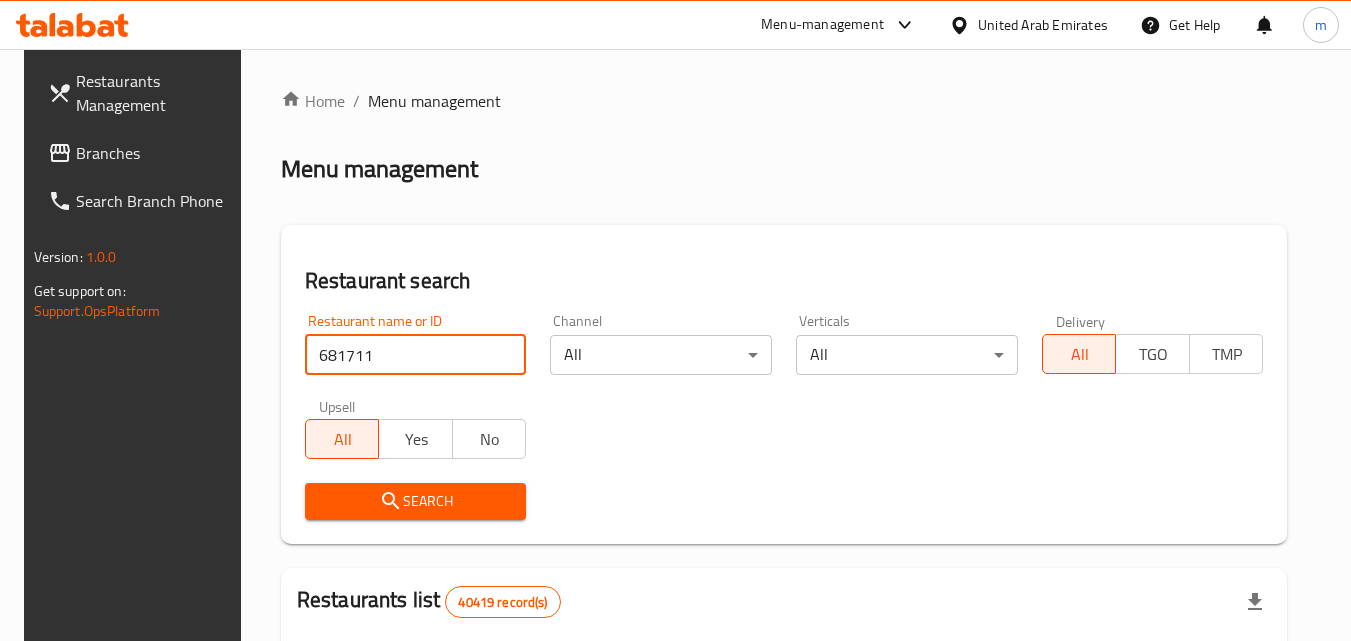 type on "681711" 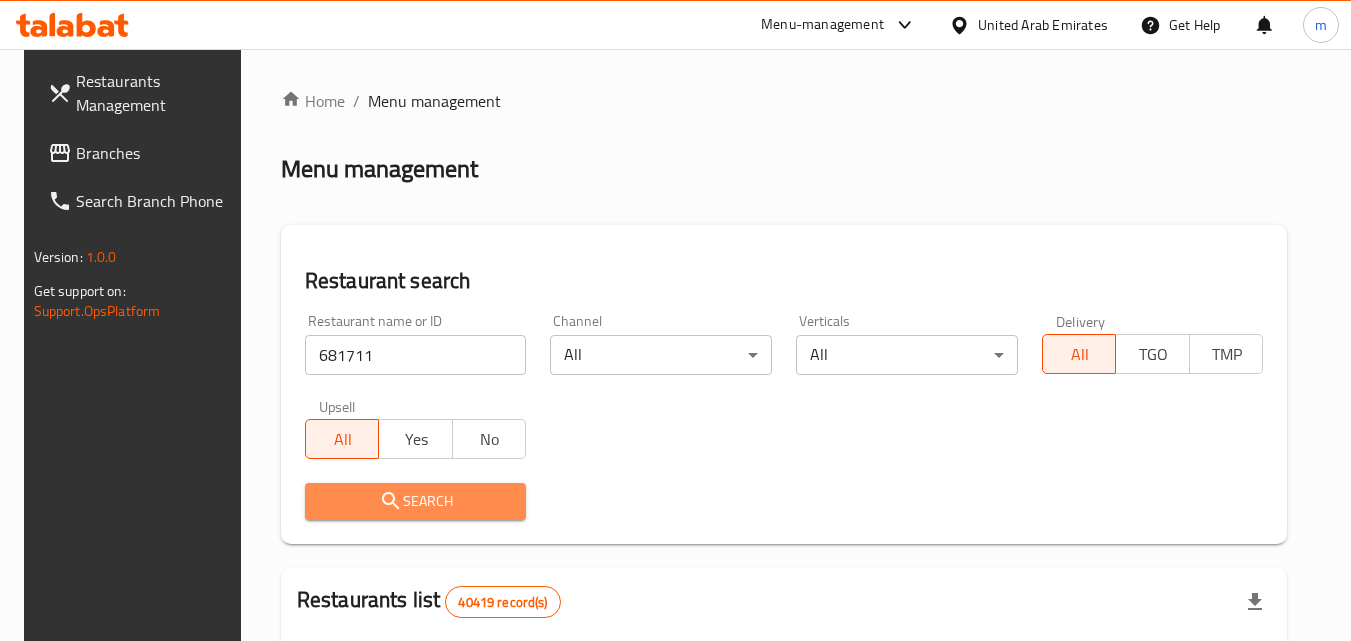 click on "Search" at bounding box center (416, 501) 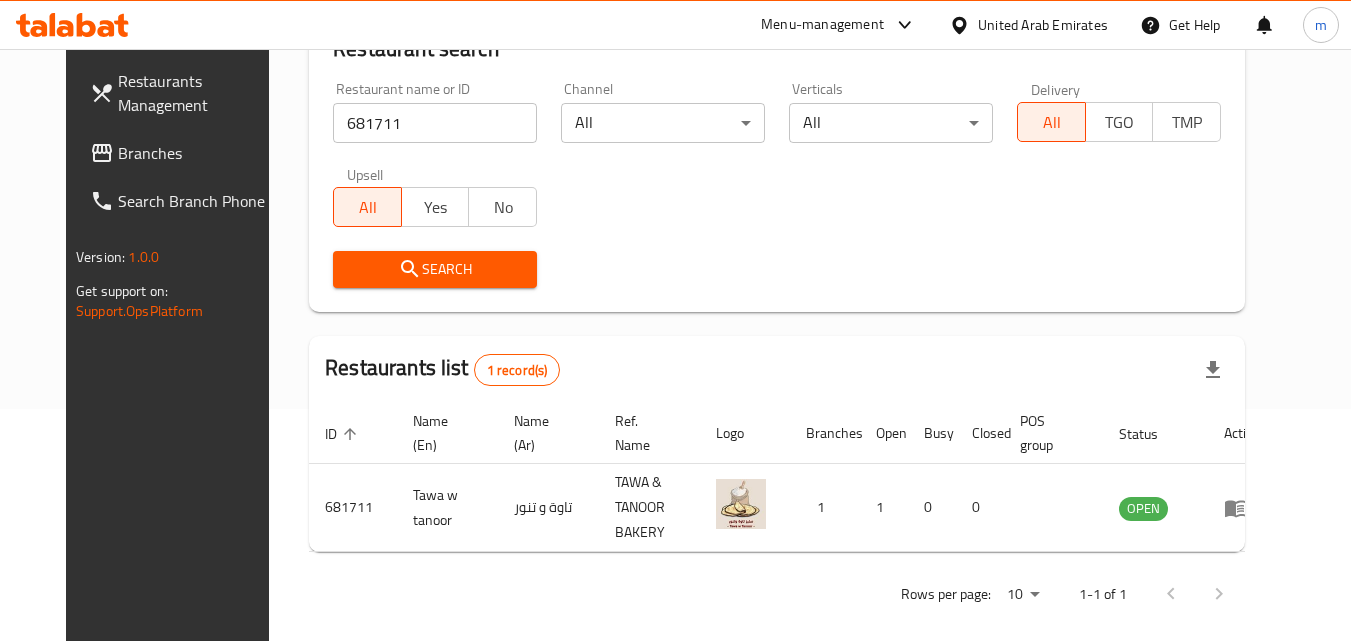 scroll, scrollTop: 234, scrollLeft: 0, axis: vertical 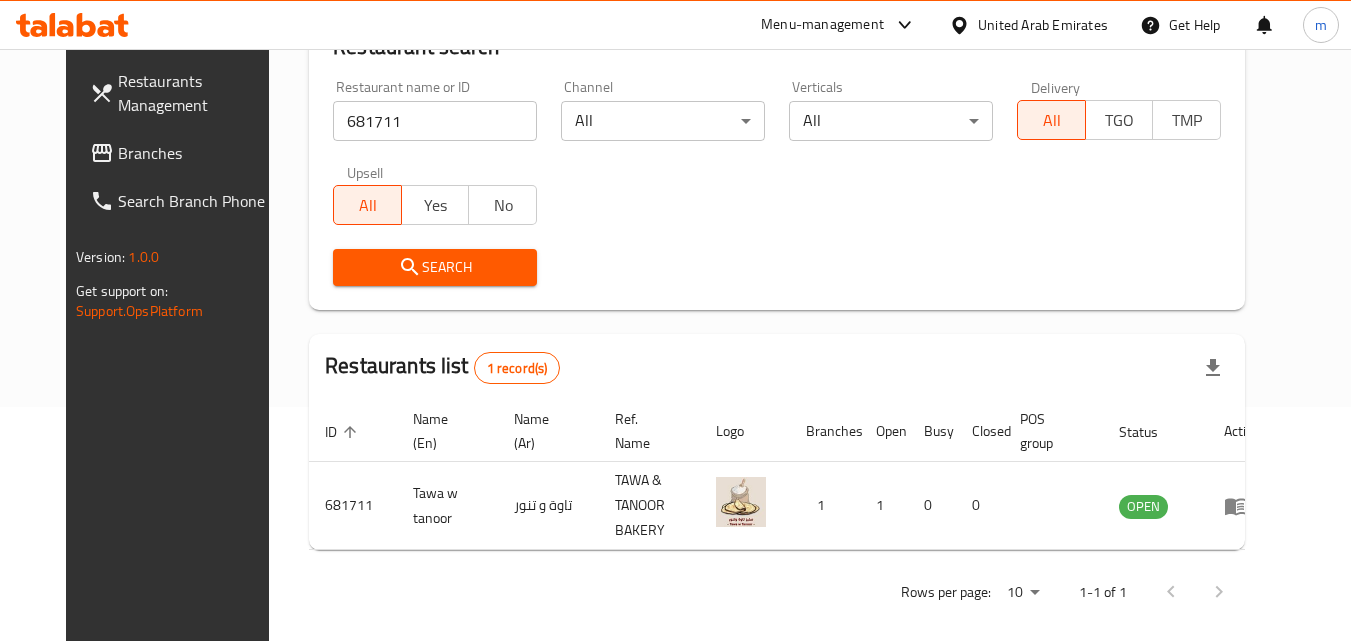 click on "United Arab Emirates" at bounding box center [1043, 25] 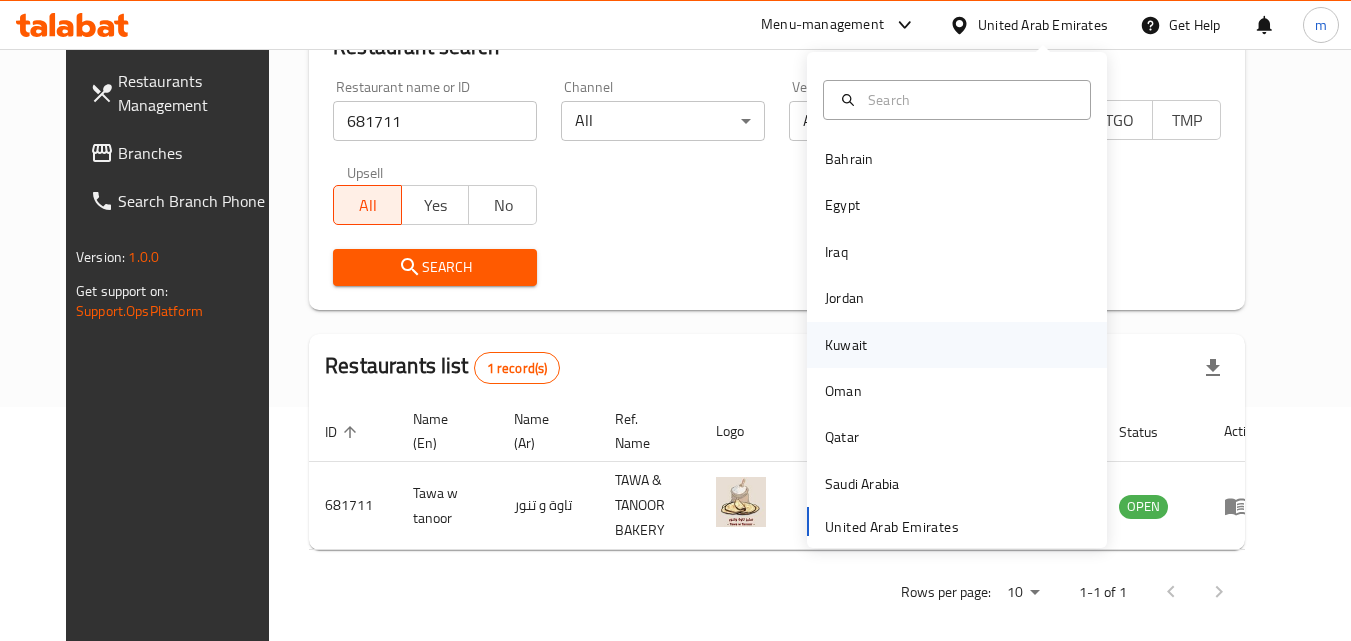 click on "Kuwait" at bounding box center [846, 345] 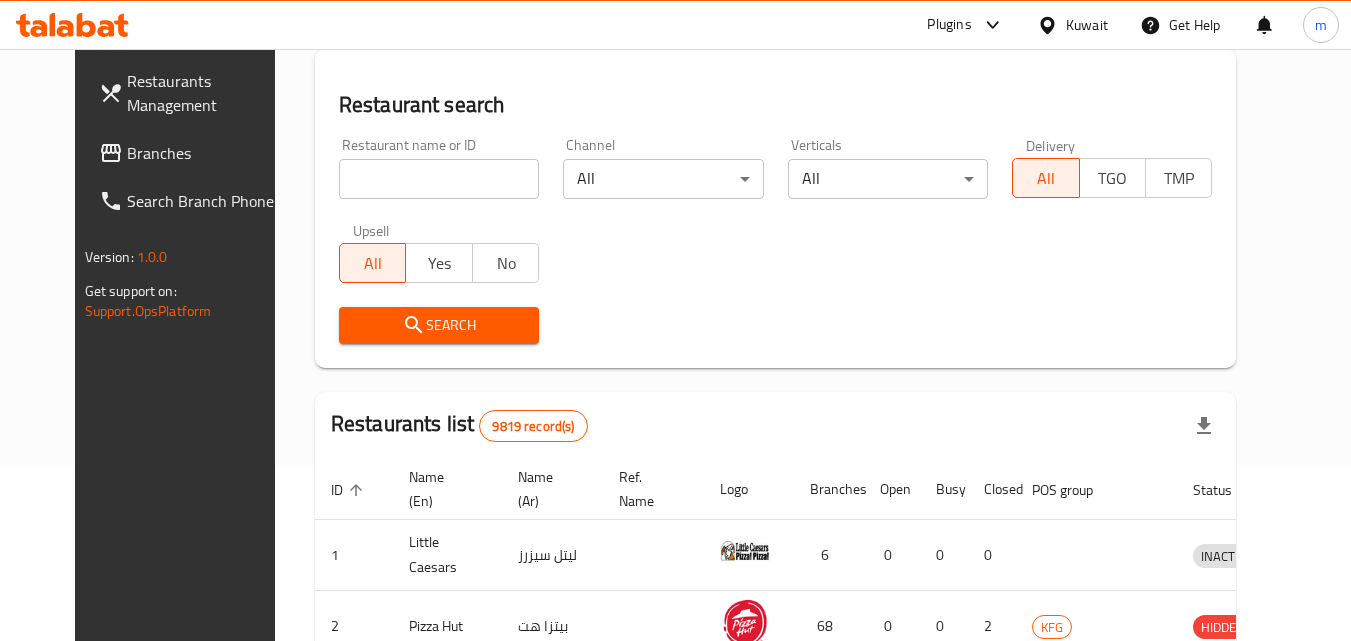 scroll, scrollTop: 234, scrollLeft: 0, axis: vertical 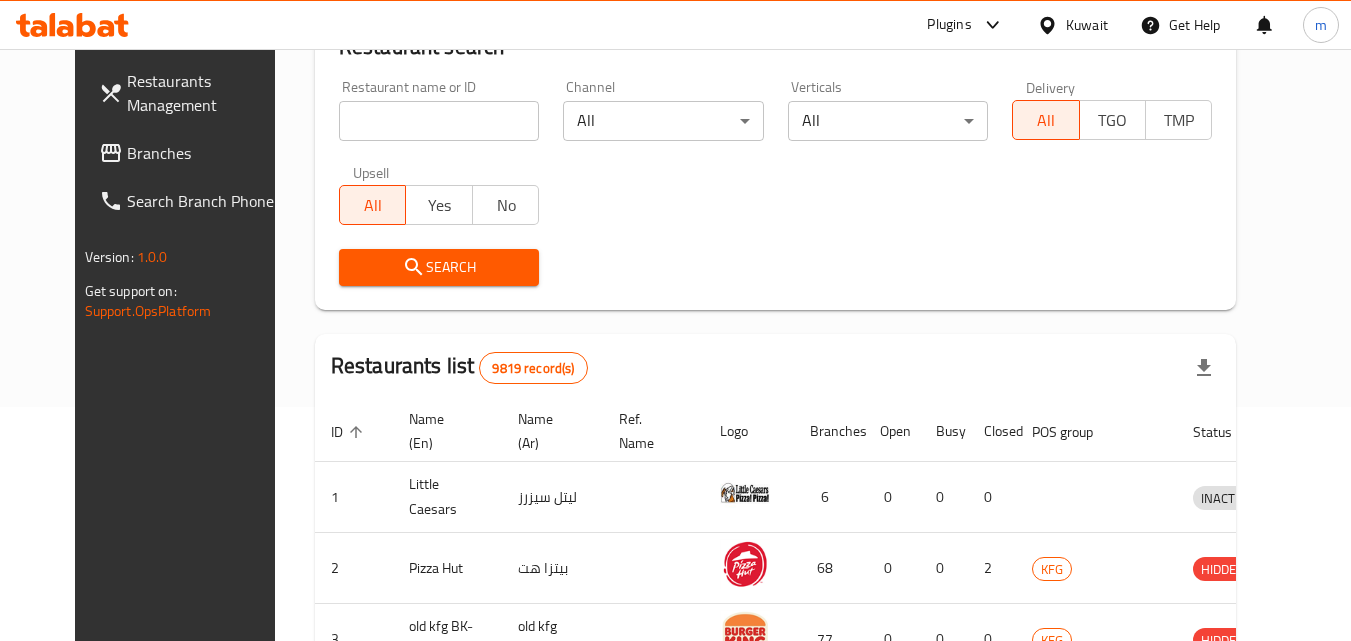 click on "Branches" at bounding box center [206, 153] 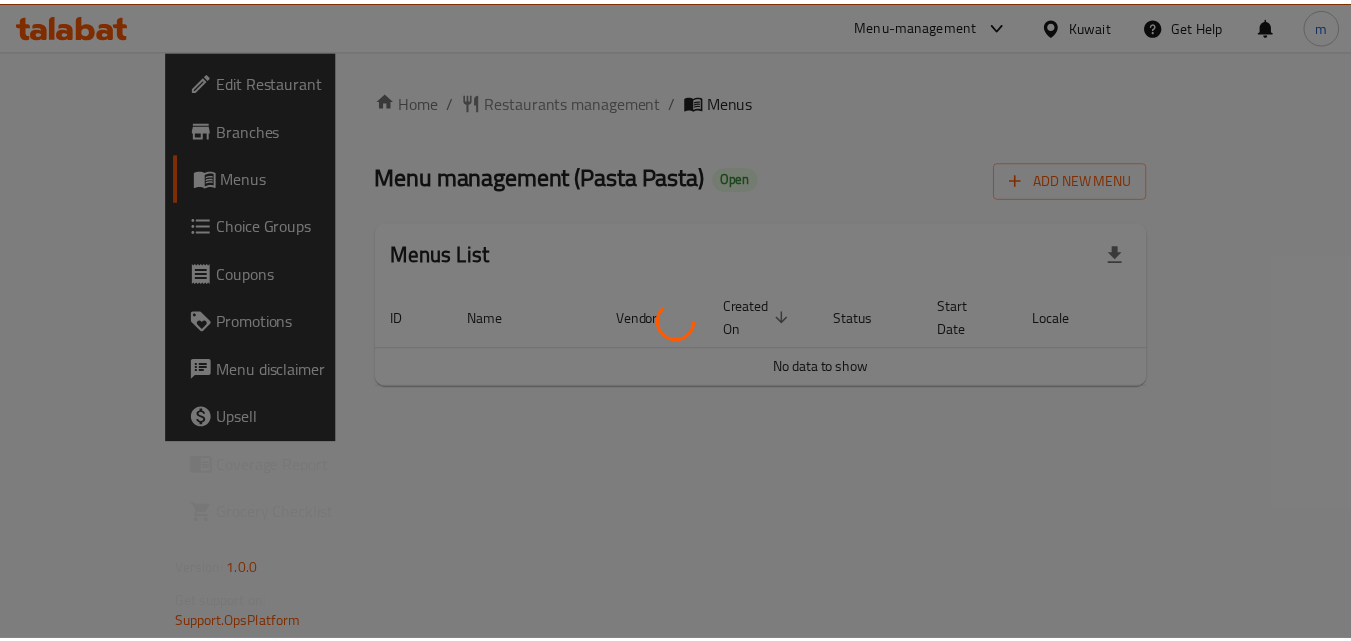 scroll, scrollTop: 0, scrollLeft: 0, axis: both 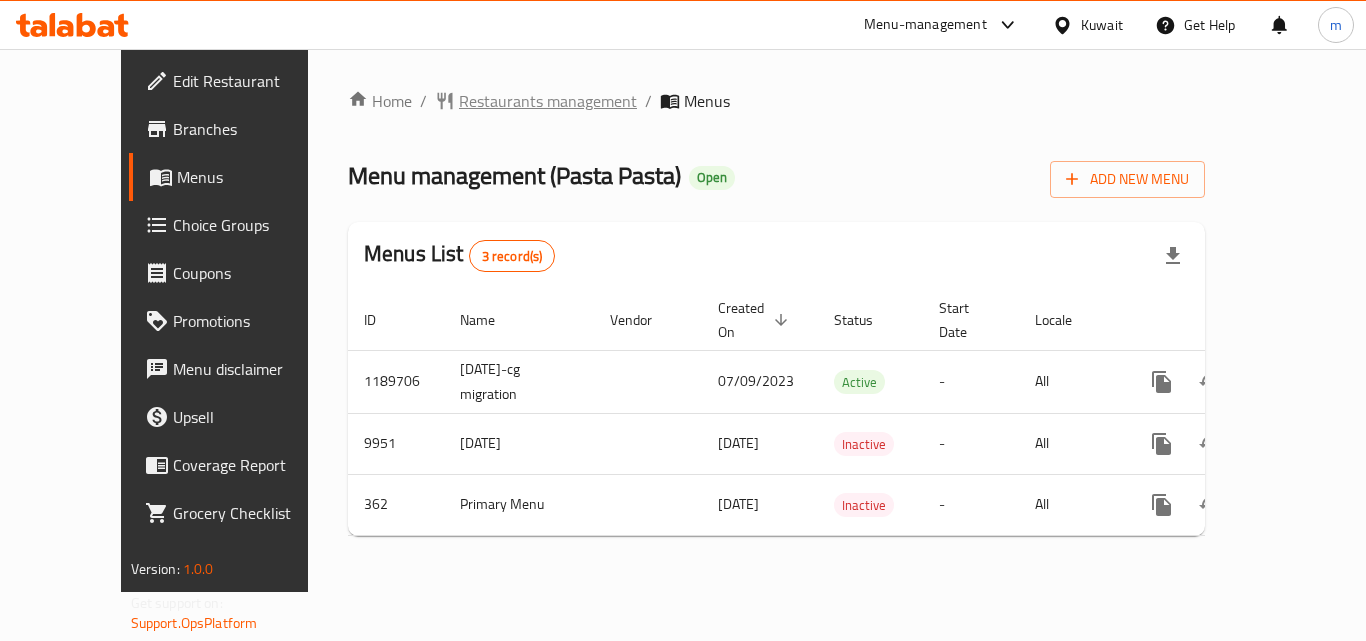 click on "Restaurants management" at bounding box center [548, 101] 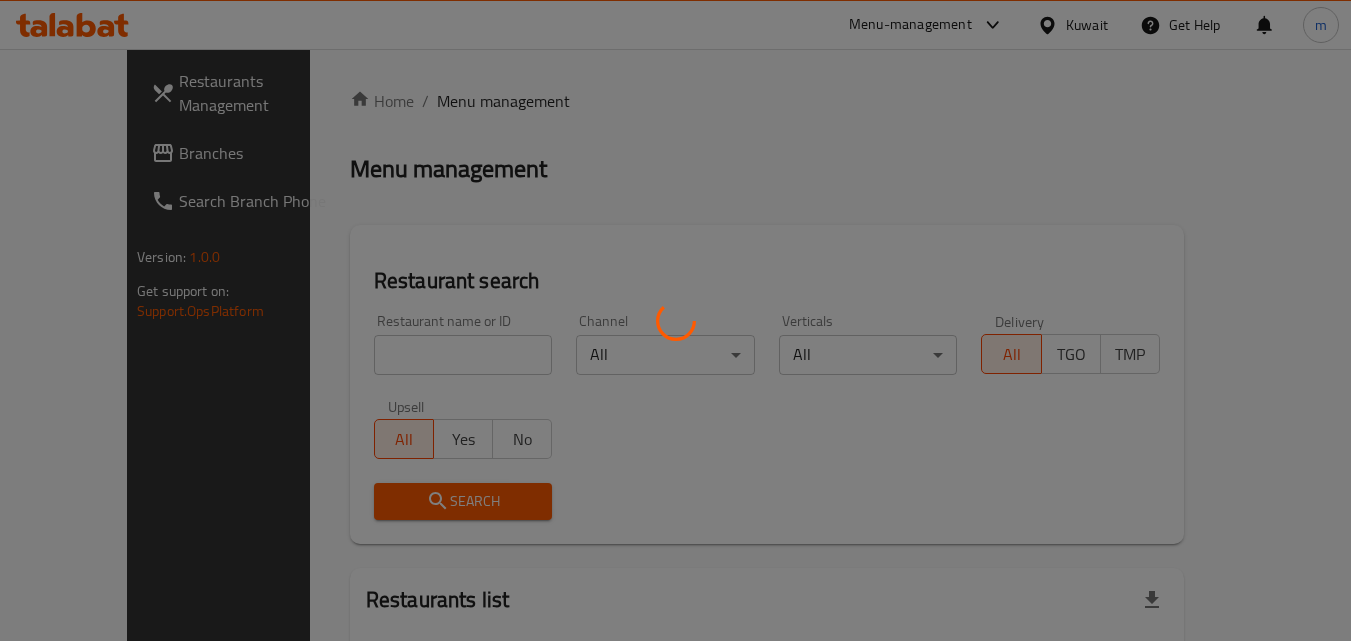click at bounding box center (675, 320) 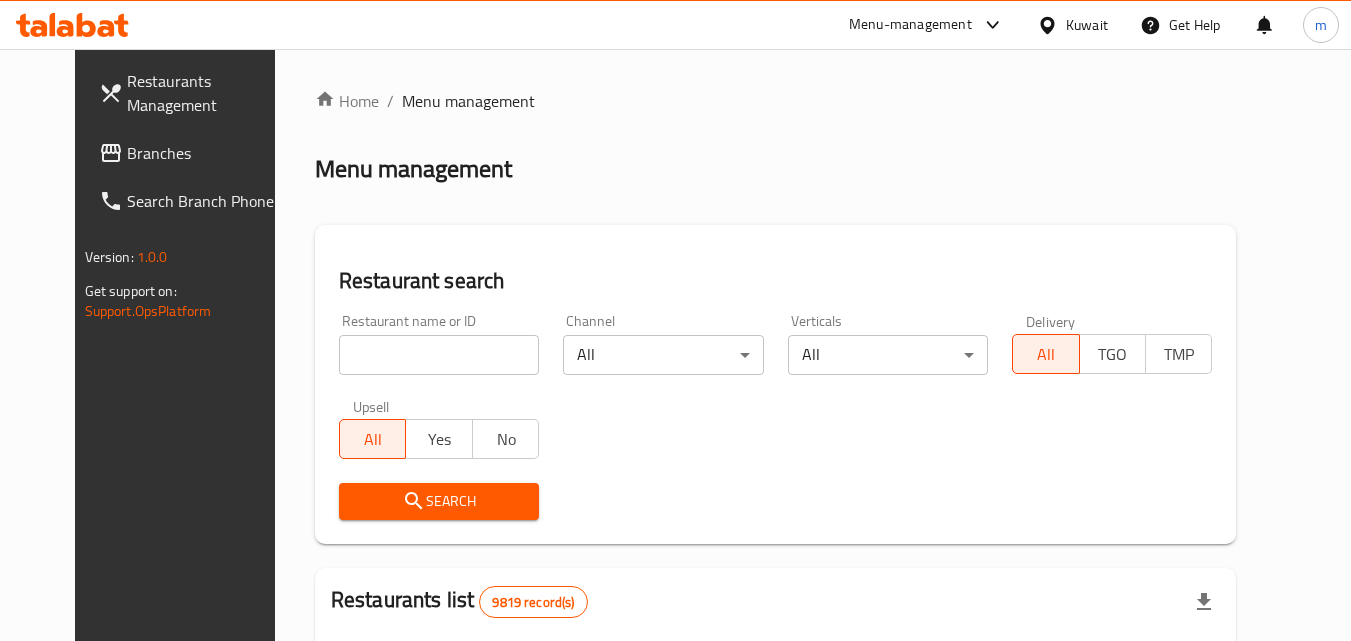 click at bounding box center [439, 355] 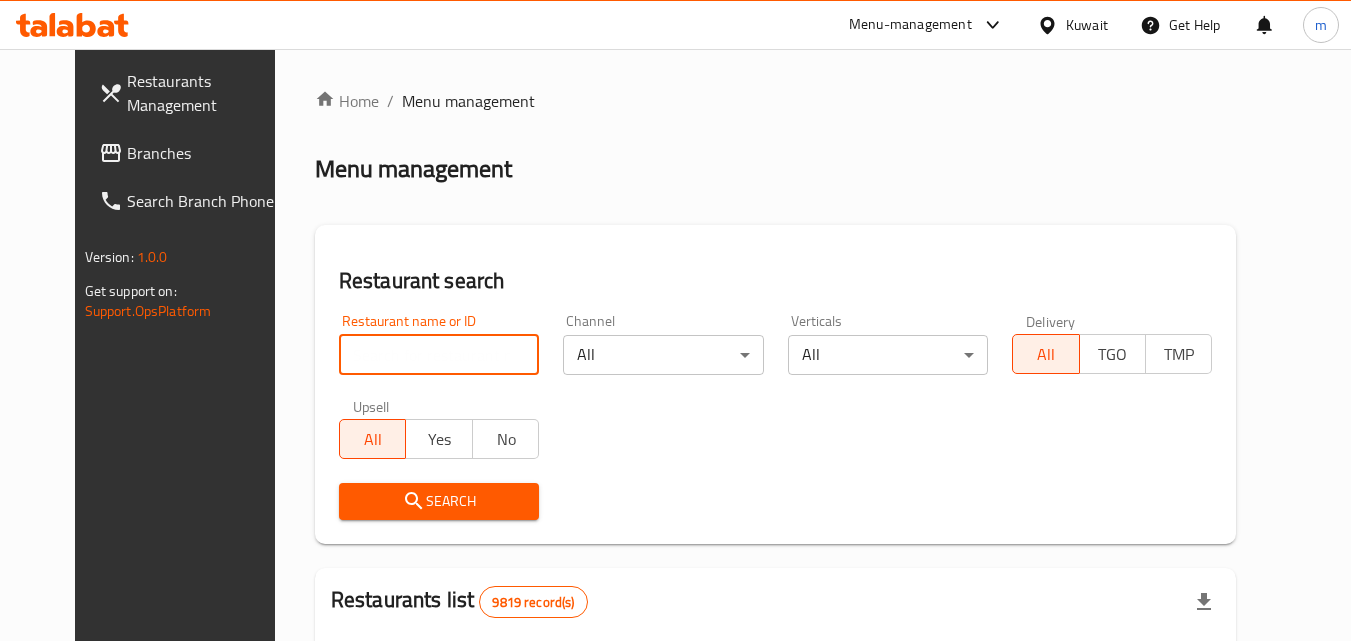 paste on "317" 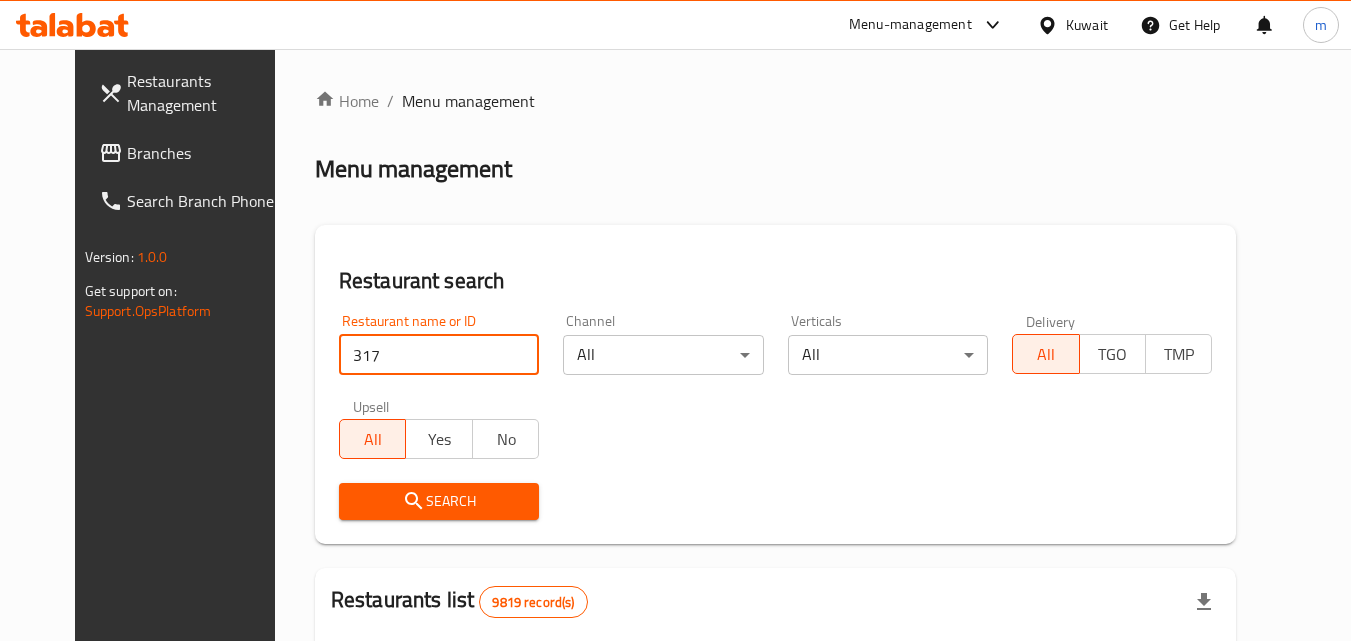 type on "317" 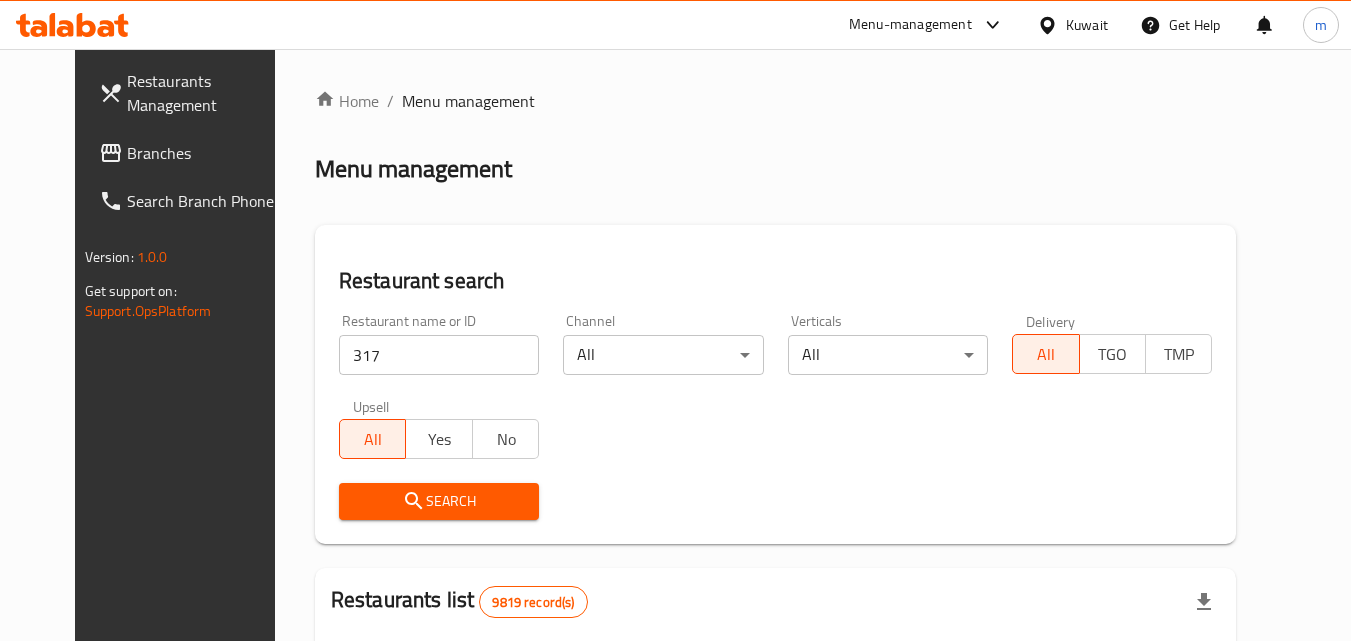 click on "Search" at bounding box center [439, 501] 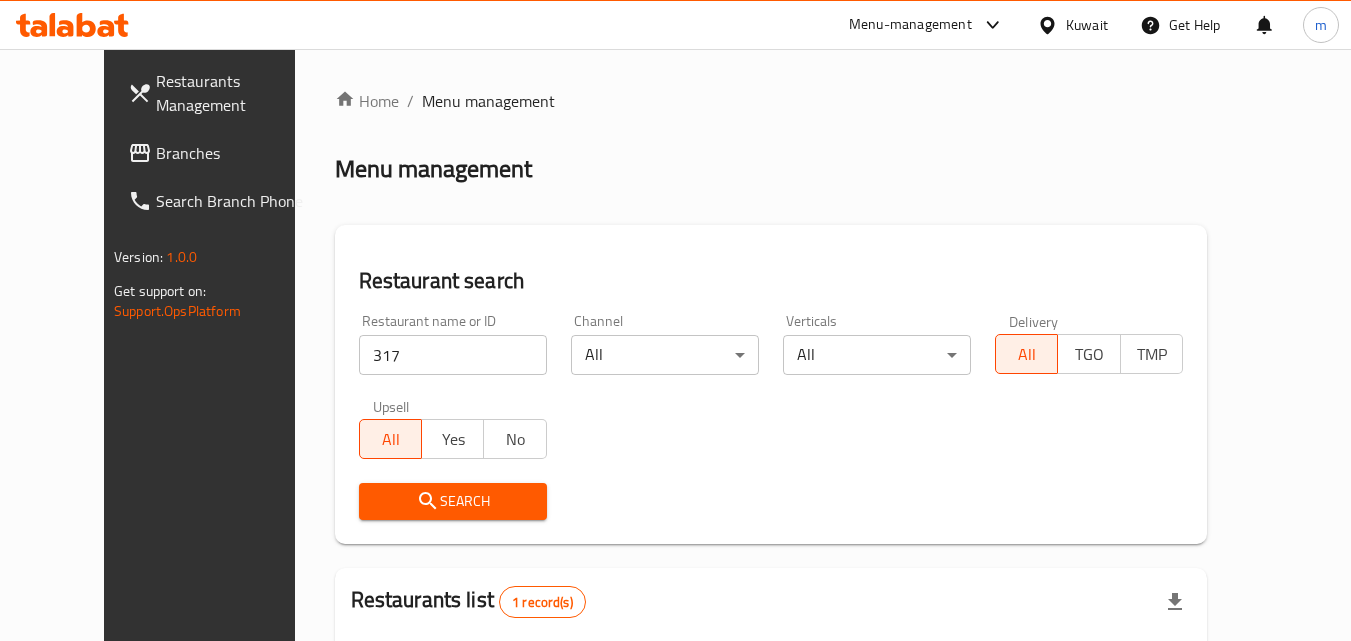 click on "Kuwait" at bounding box center (1087, 25) 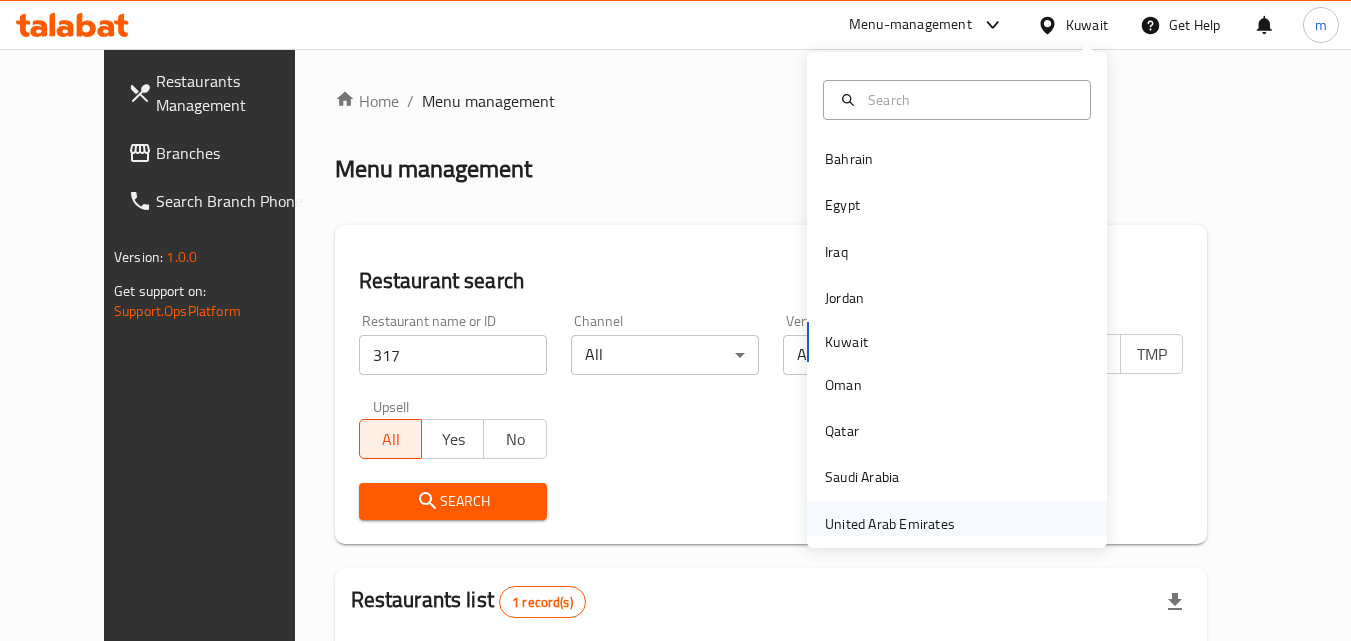 click on "United Arab Emirates" at bounding box center [890, 524] 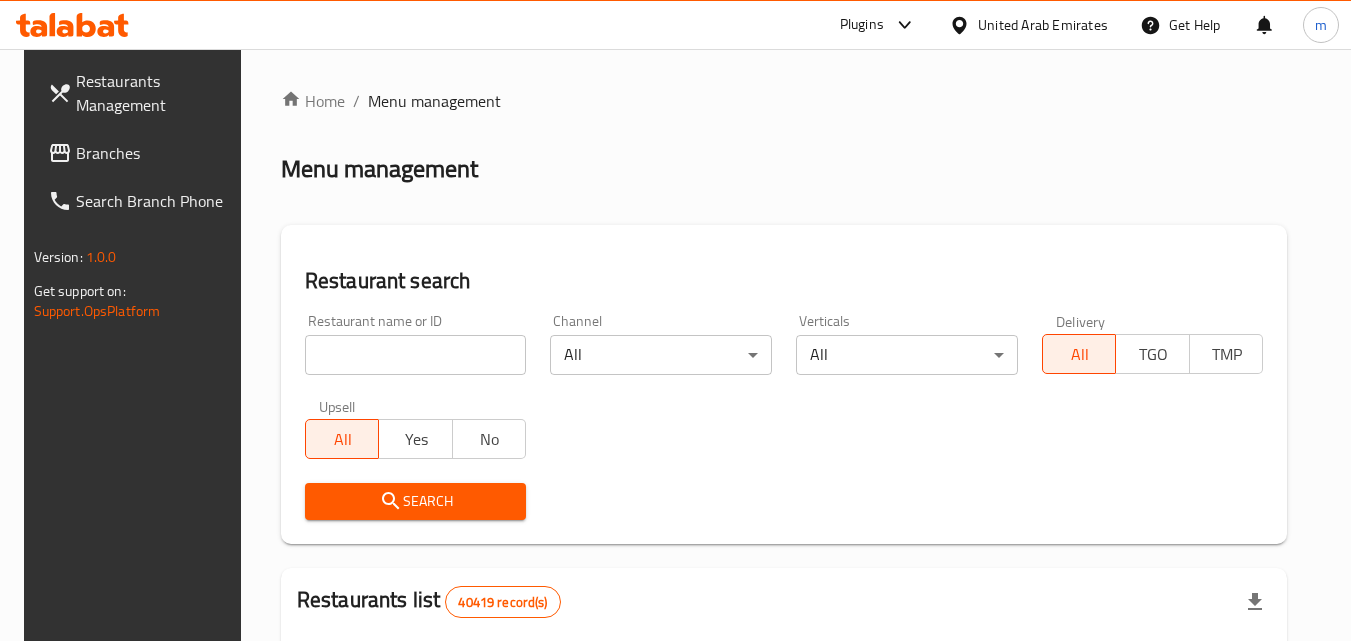 click on "Branches" at bounding box center (155, 153) 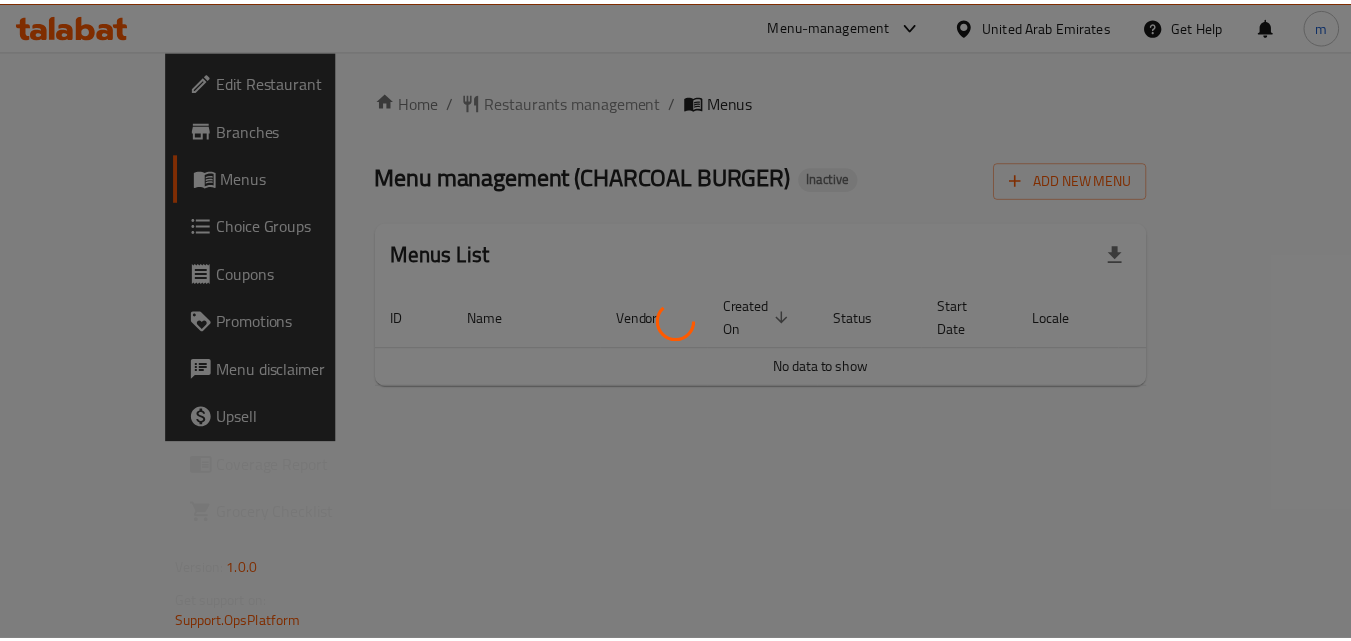 scroll, scrollTop: 0, scrollLeft: 0, axis: both 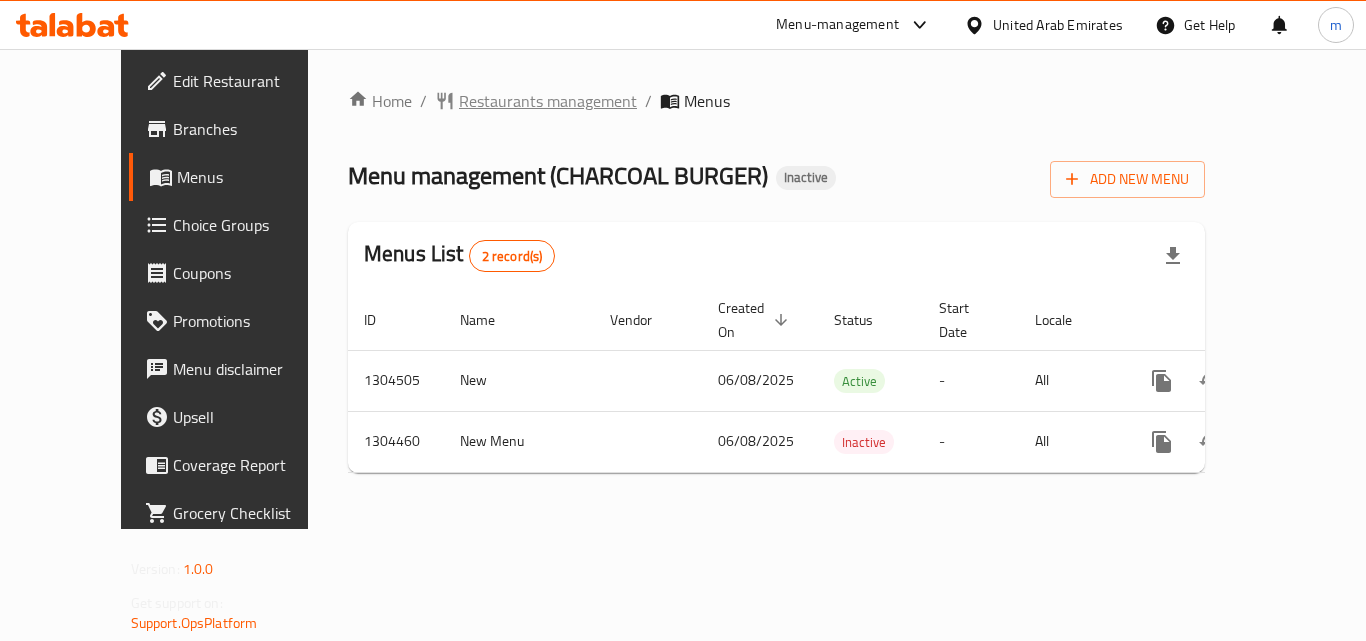 click on "Restaurants management" at bounding box center [548, 101] 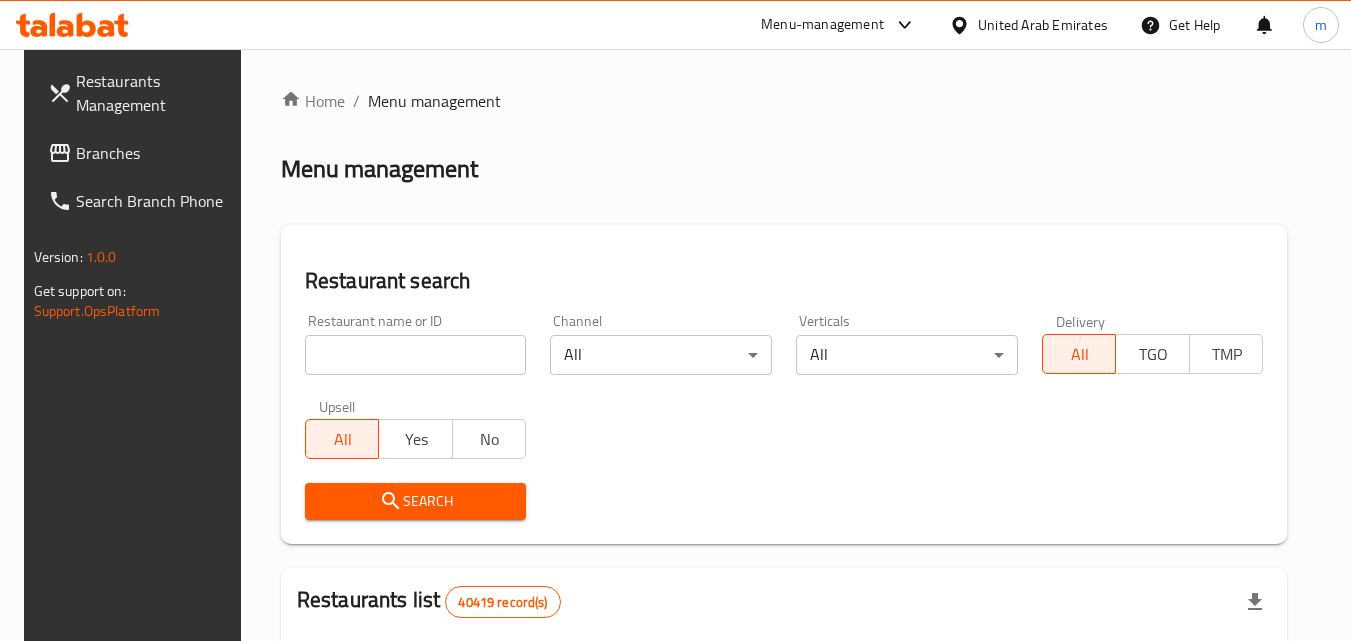 click at bounding box center (416, 355) 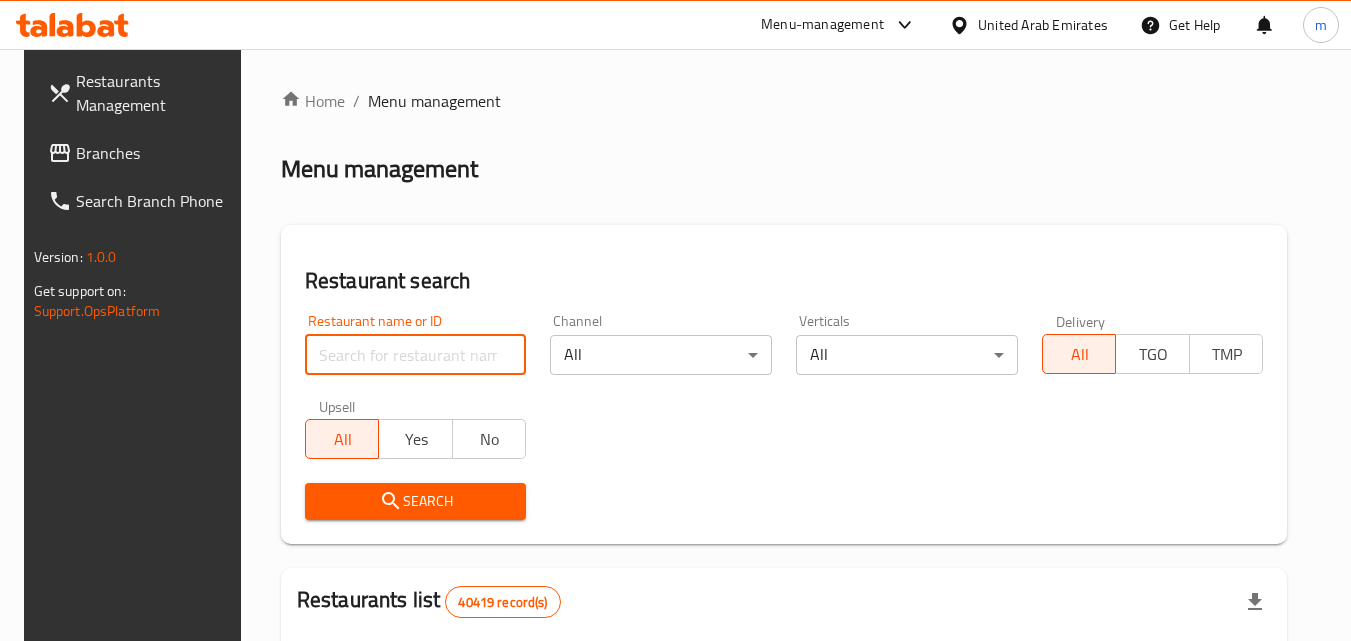 paste on "[NUMBER]/" 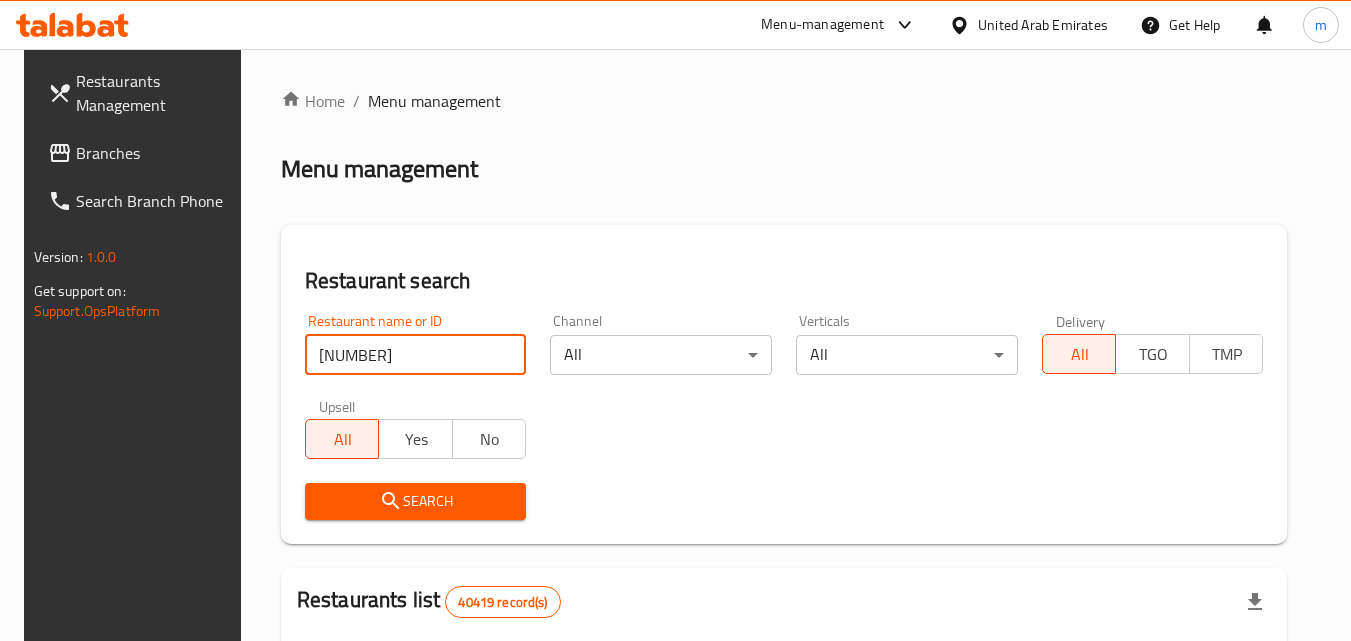 type on "703256" 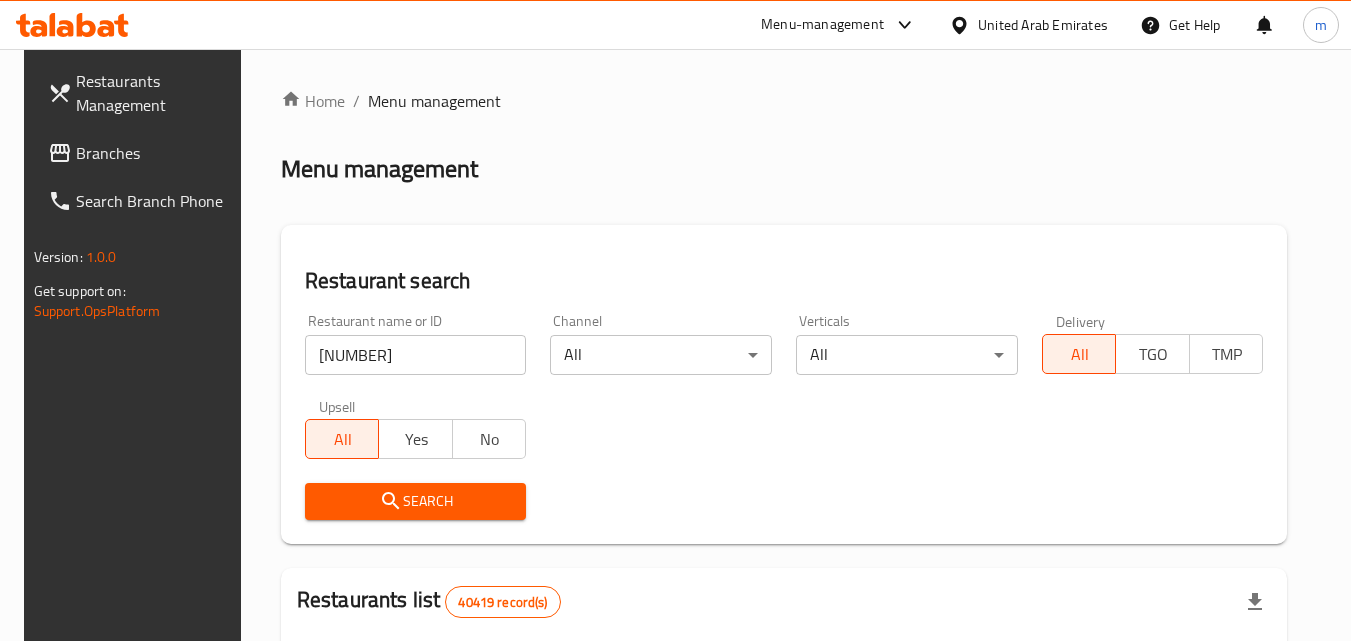 click 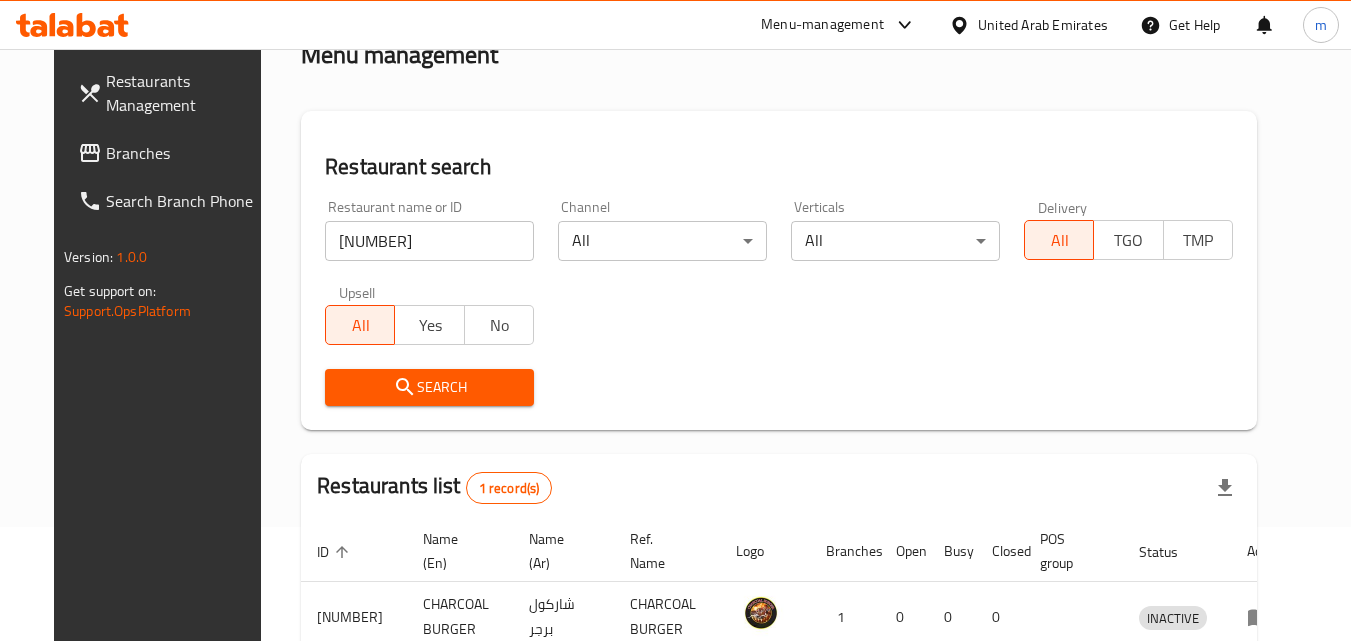 scroll, scrollTop: 234, scrollLeft: 0, axis: vertical 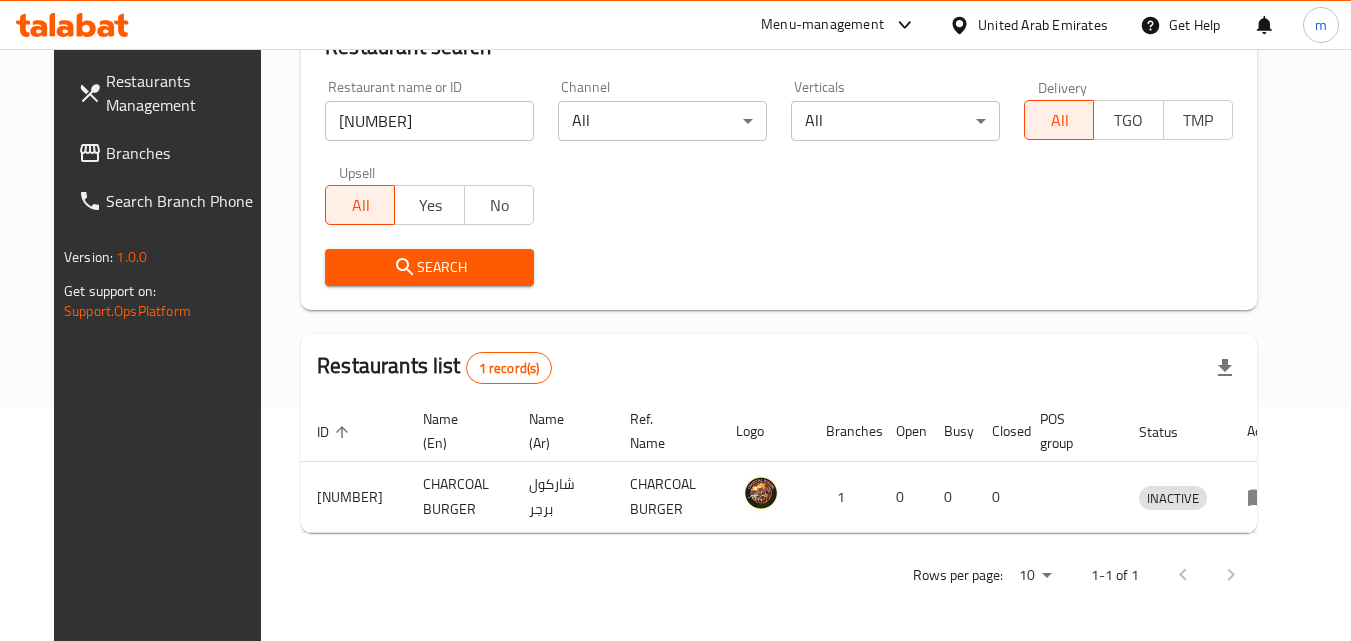 click on "United Arab Emirates" at bounding box center [1043, 25] 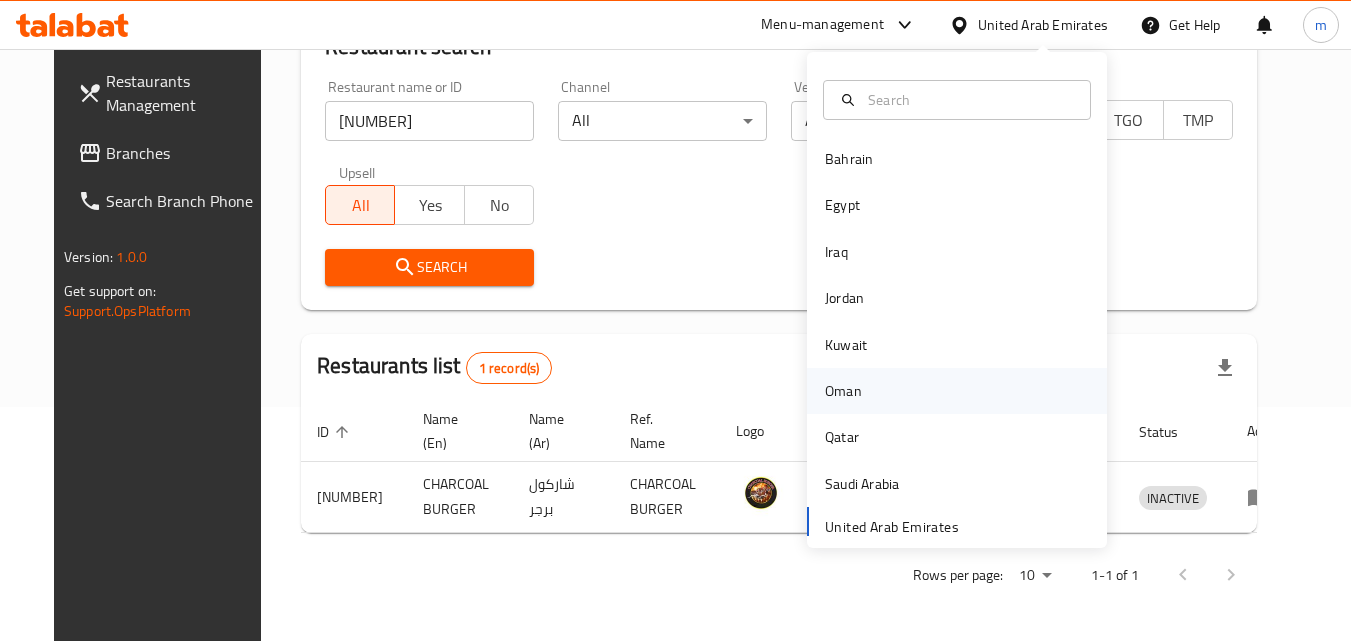 click on "Oman" at bounding box center [843, 391] 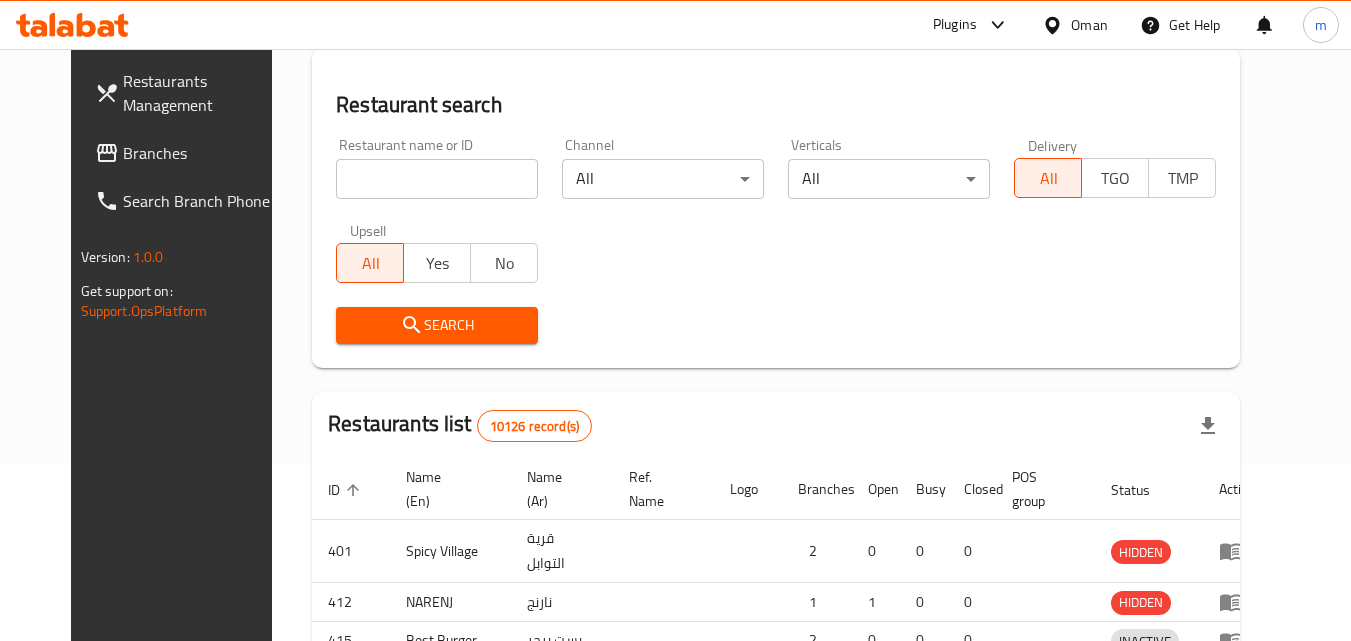 scroll, scrollTop: 234, scrollLeft: 0, axis: vertical 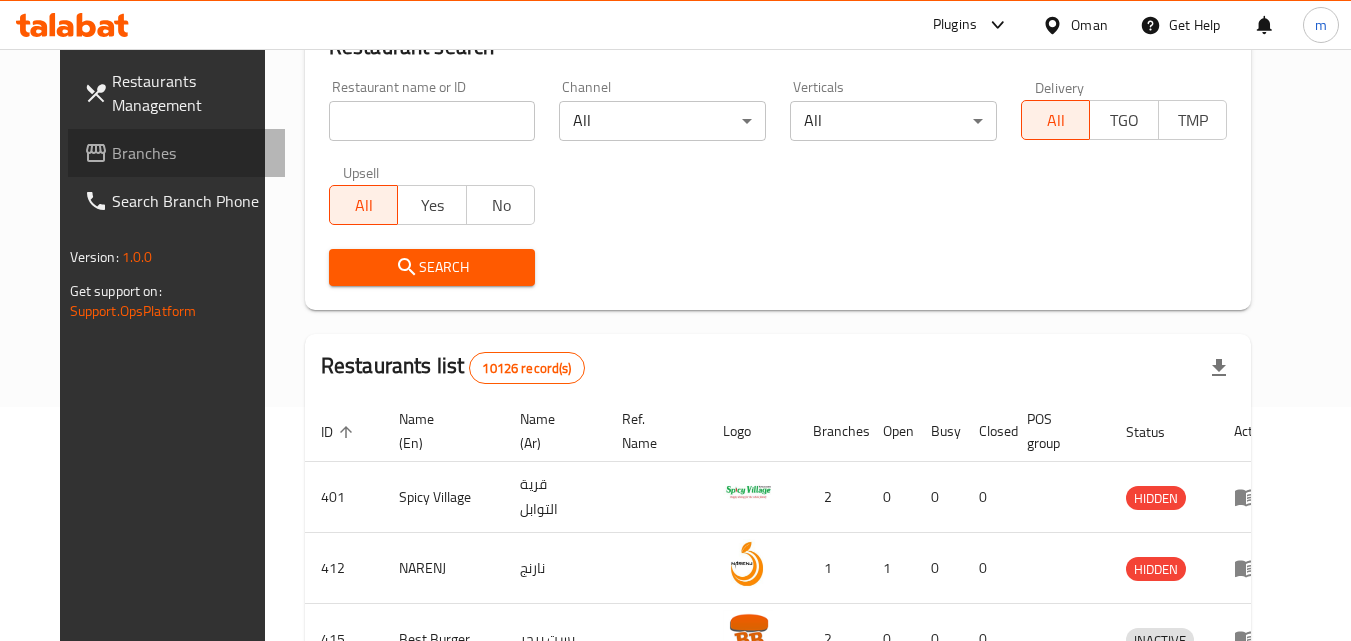 click on "Branches" at bounding box center (191, 153) 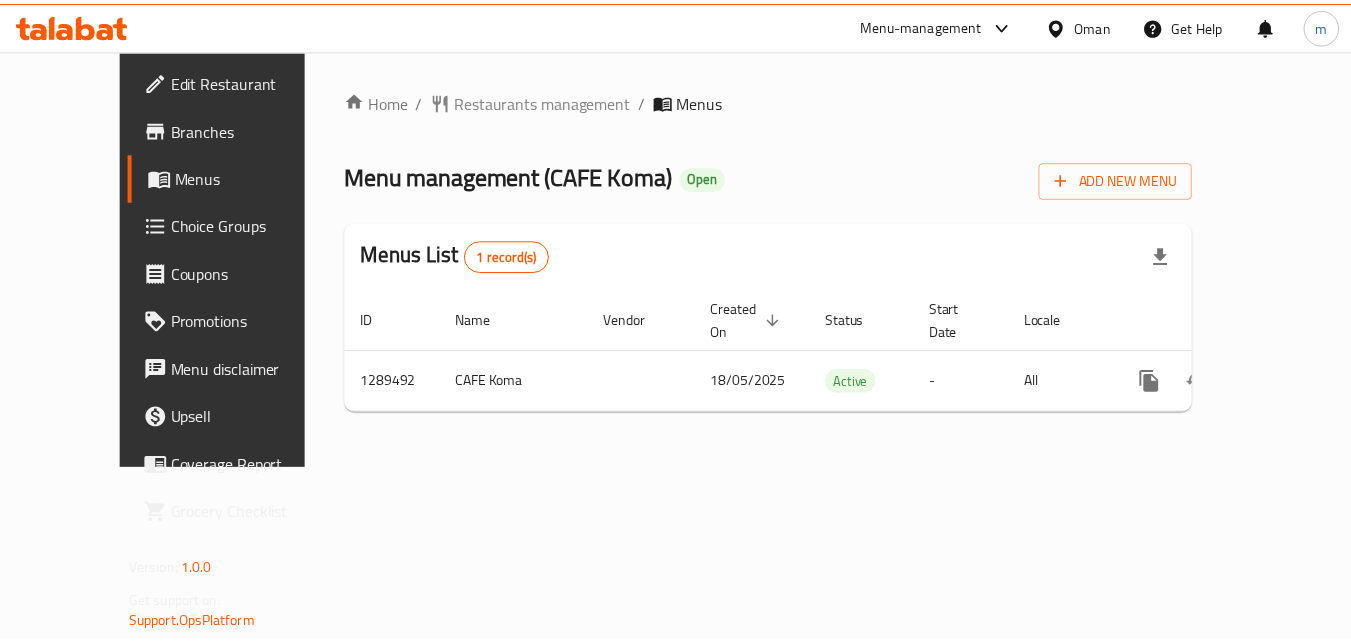 scroll, scrollTop: 0, scrollLeft: 0, axis: both 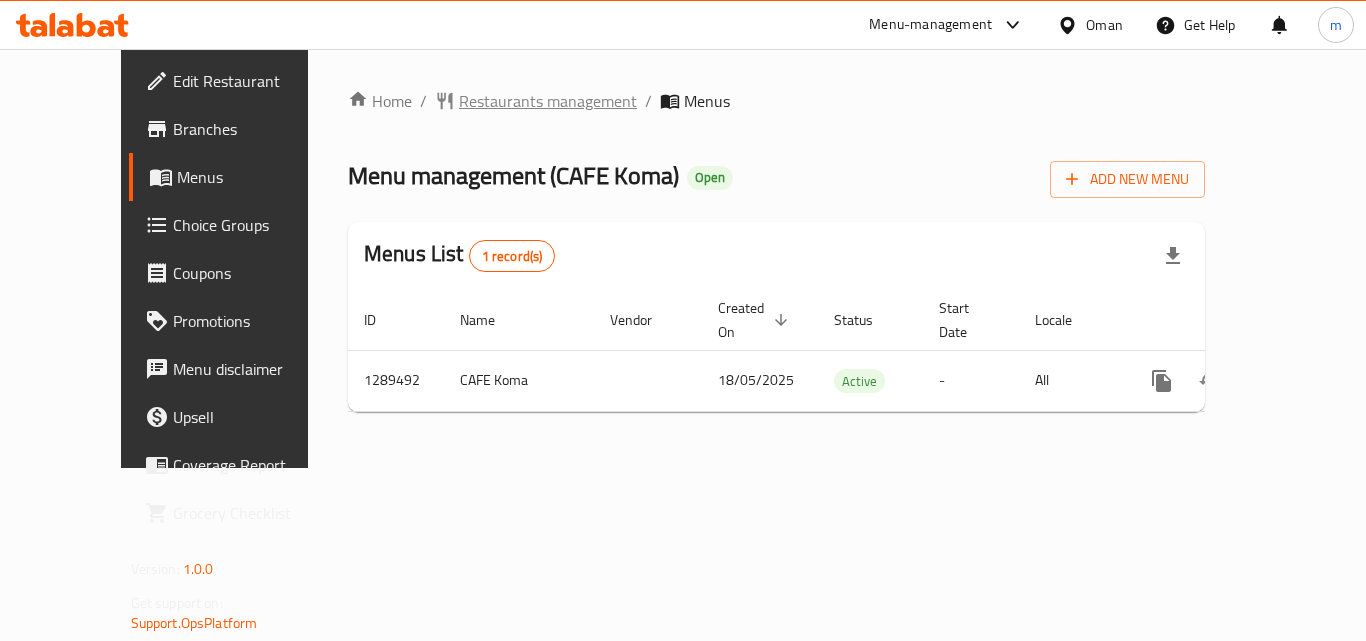 click on "Restaurants management" at bounding box center (548, 101) 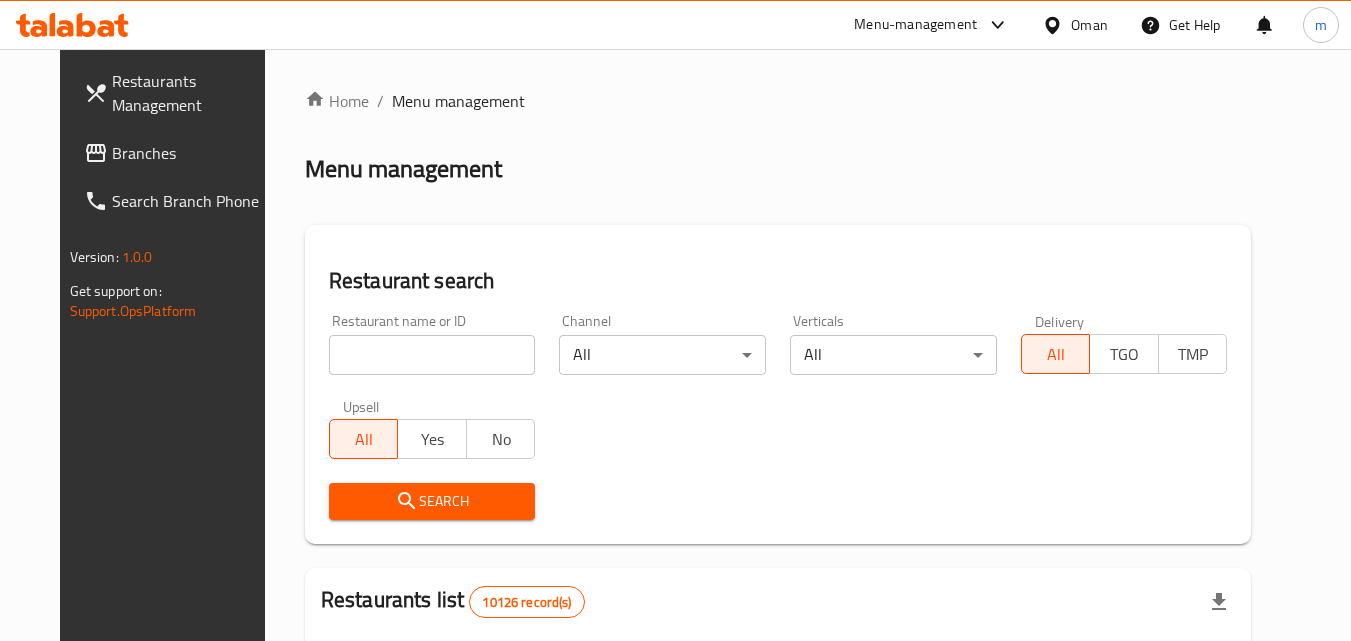 click at bounding box center [432, 355] 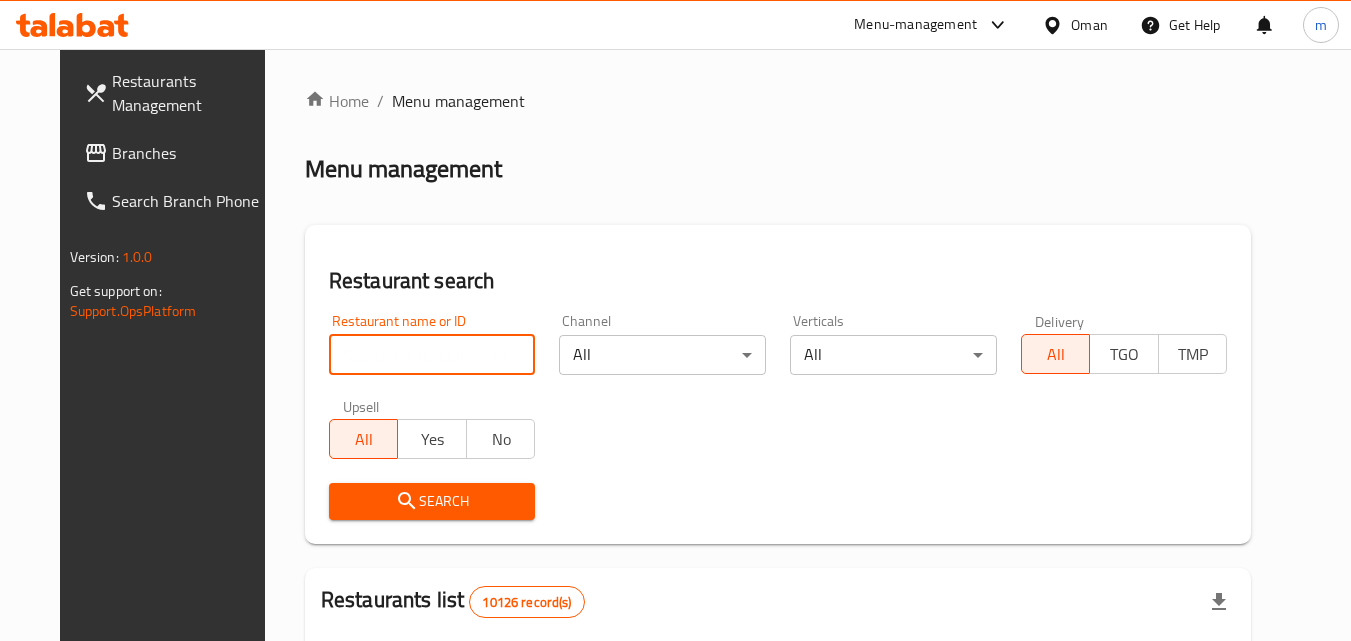 paste on "/697547" 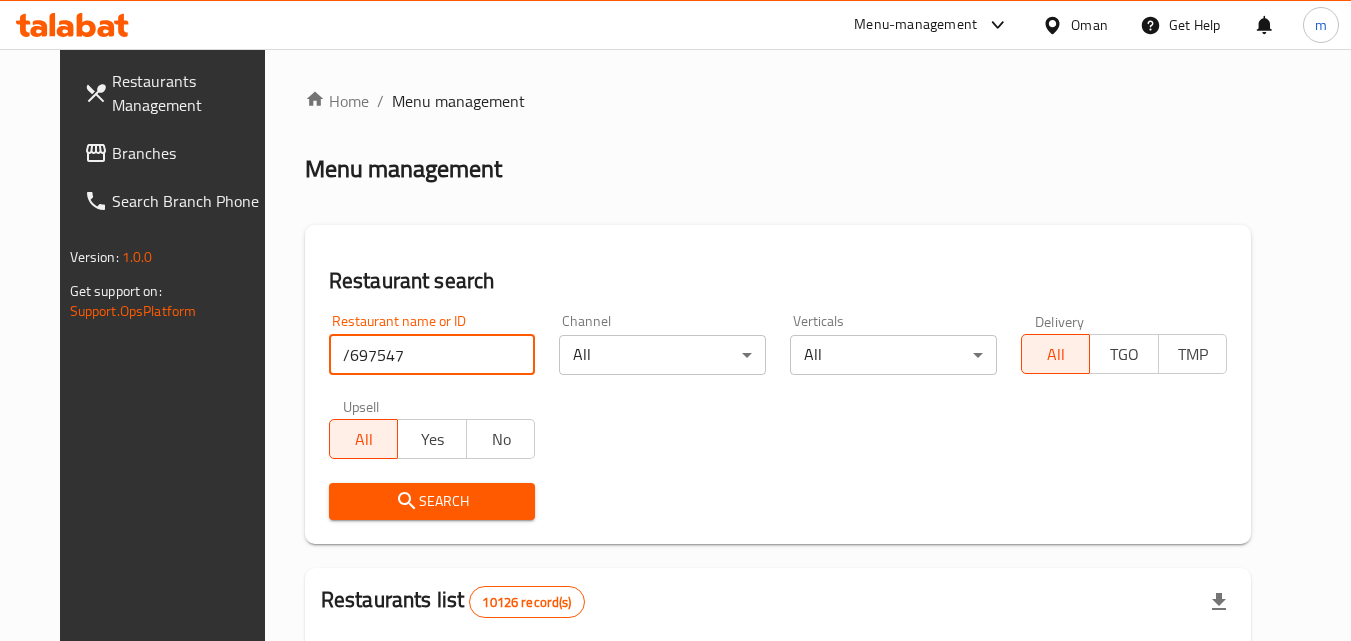 click on "/697547" at bounding box center (432, 355) 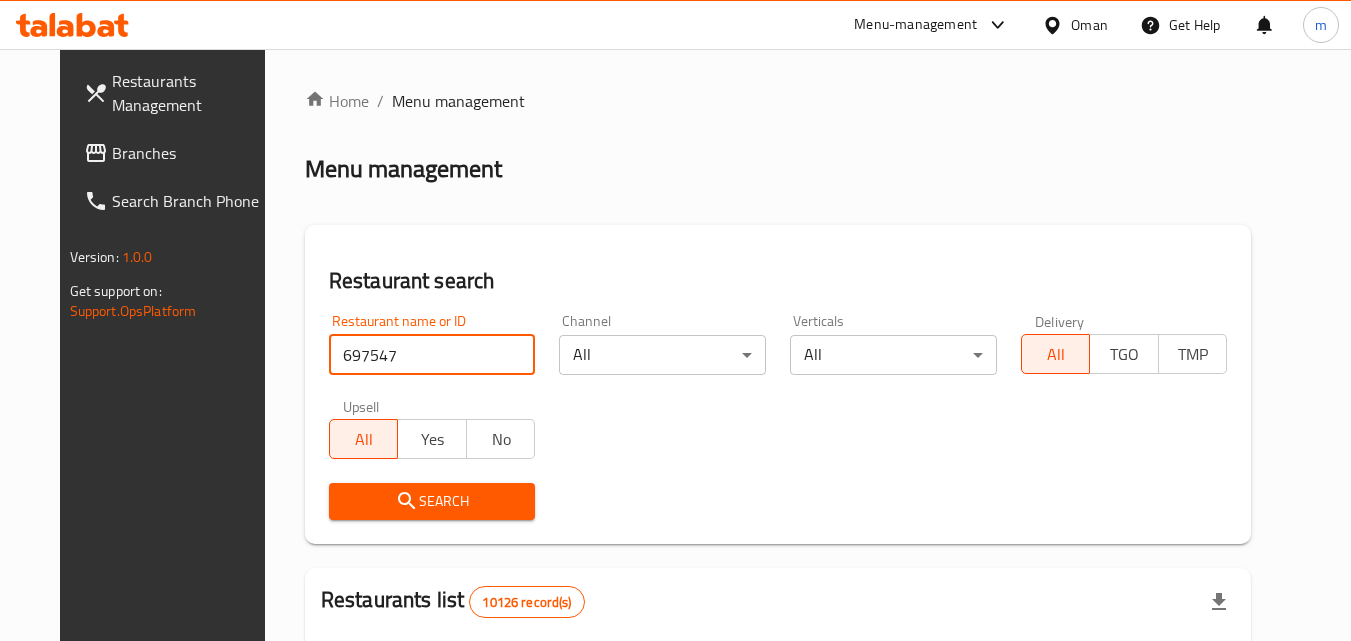 type on "697547" 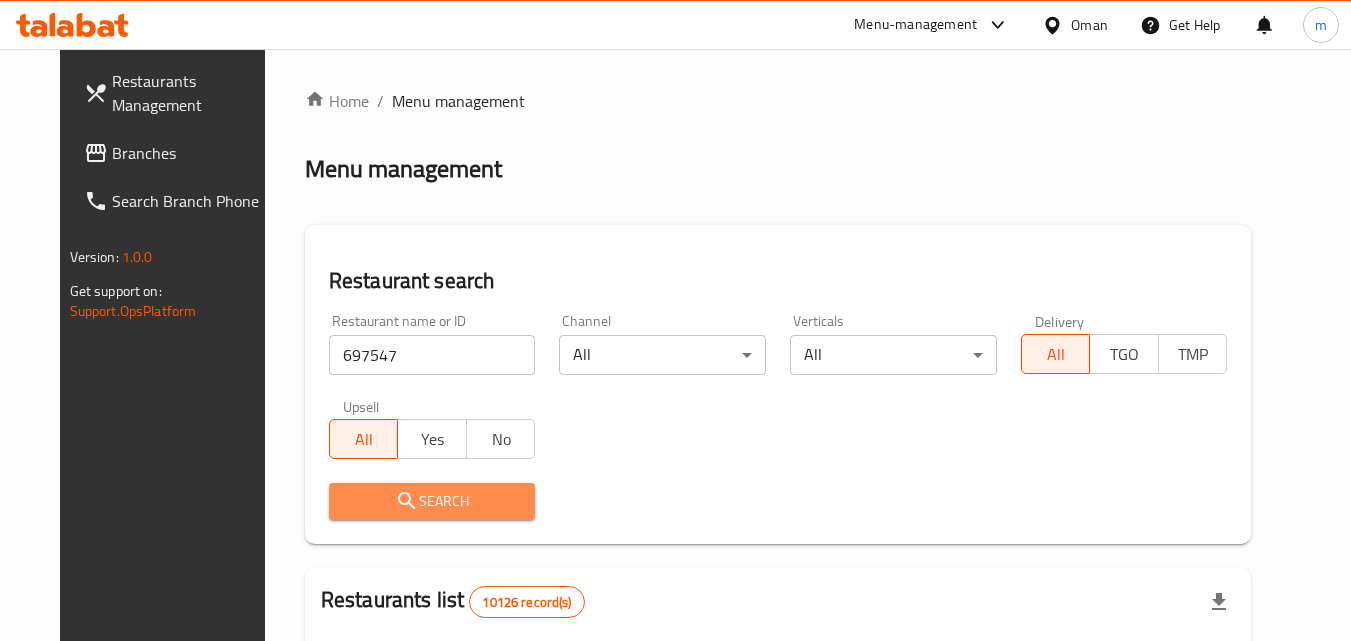 click on "Search" at bounding box center [432, 501] 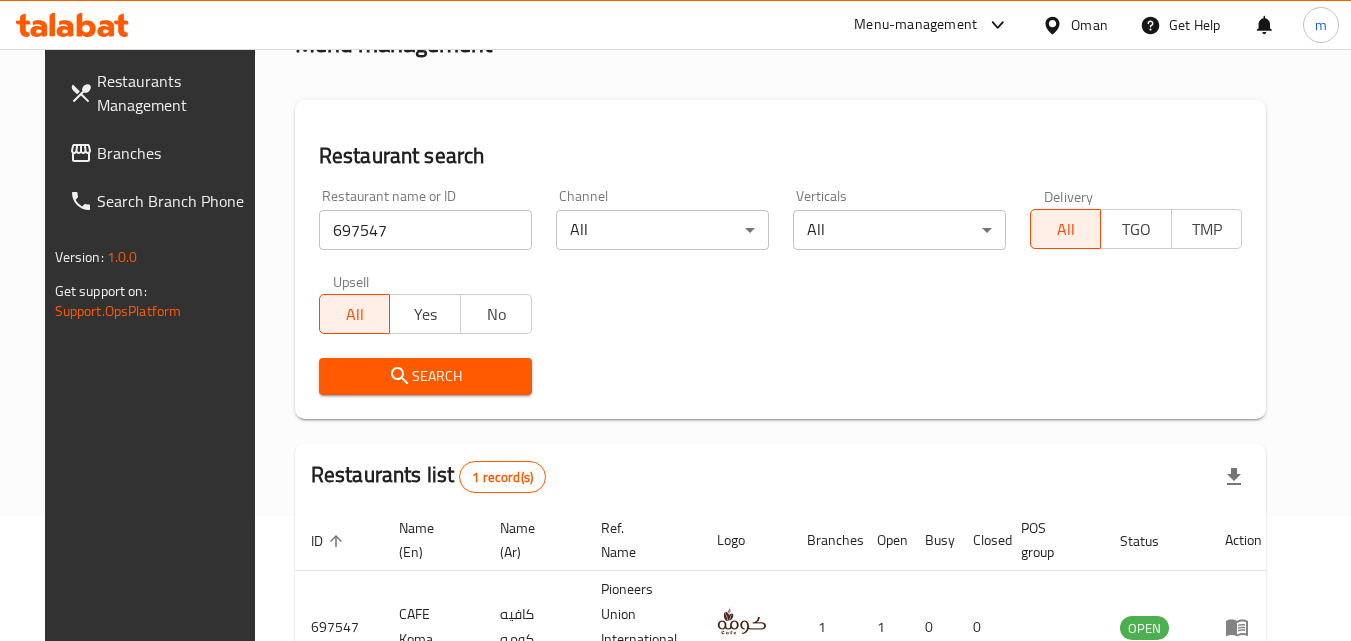scroll, scrollTop: 234, scrollLeft: 0, axis: vertical 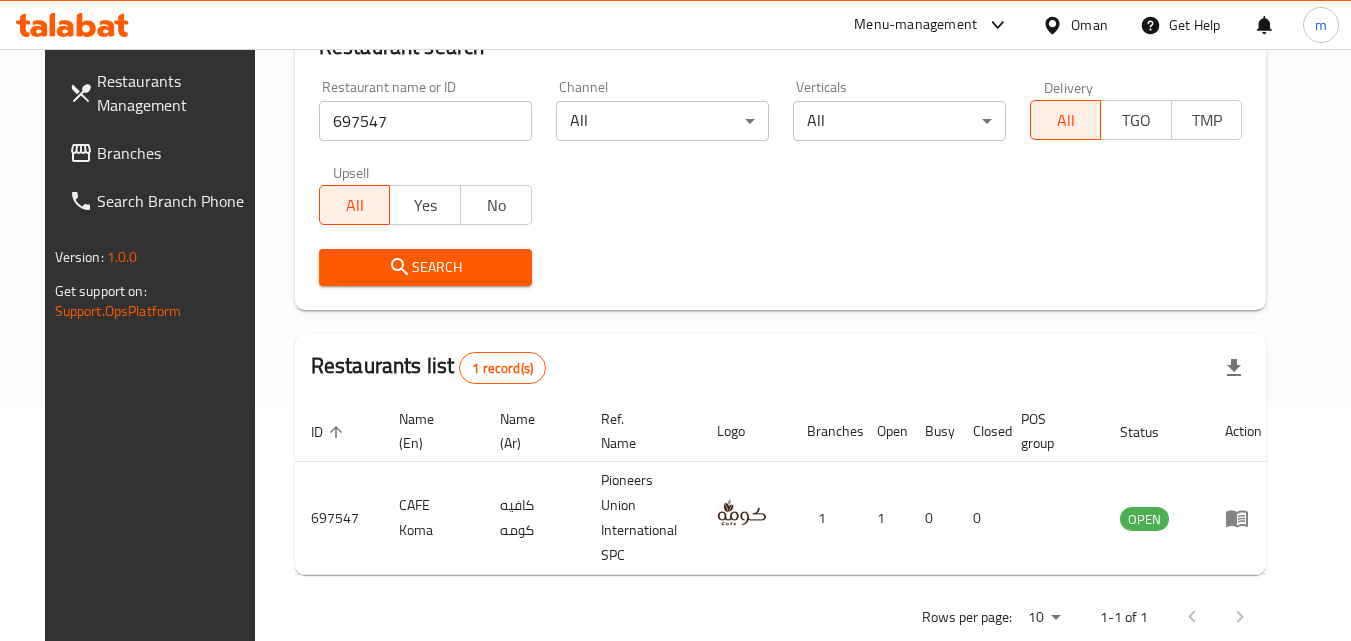 click 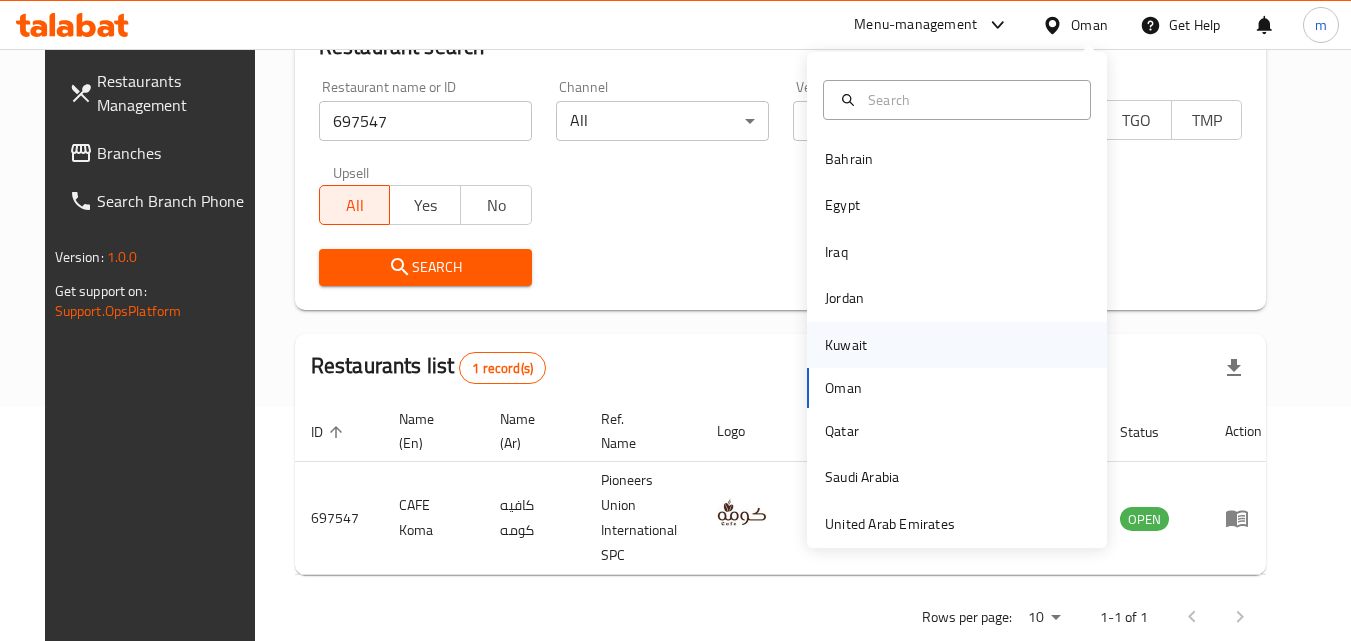 click on "Kuwait" at bounding box center [846, 345] 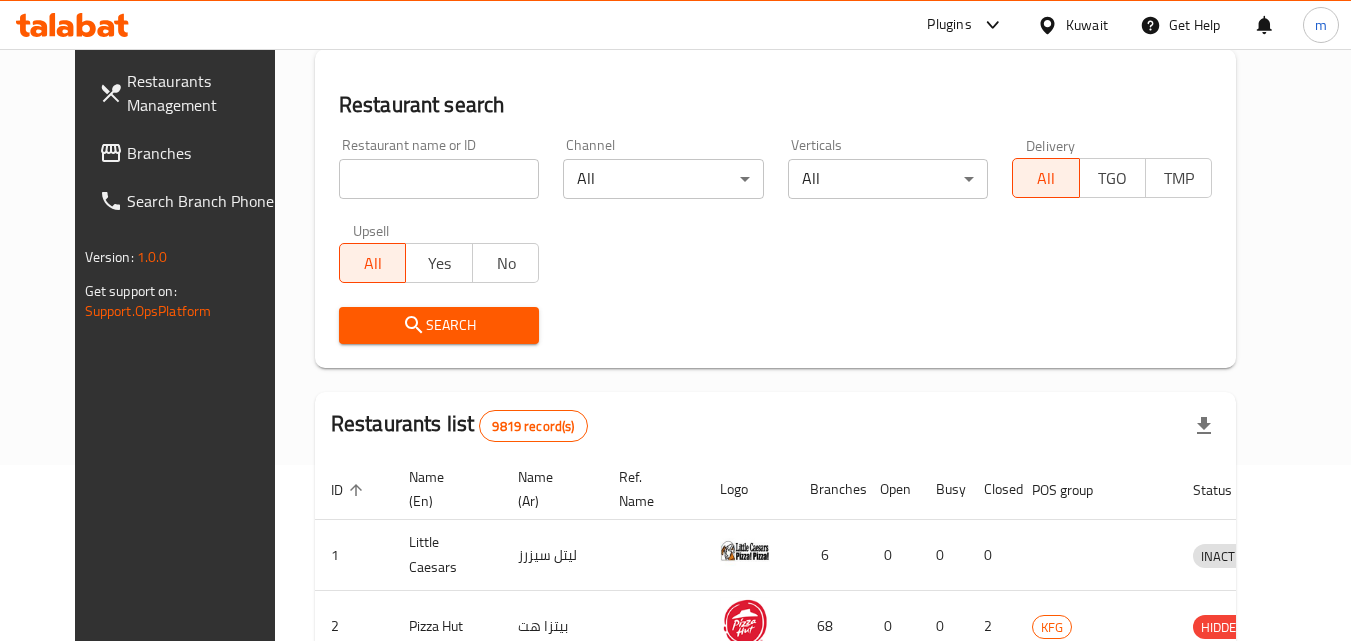 scroll, scrollTop: 234, scrollLeft: 0, axis: vertical 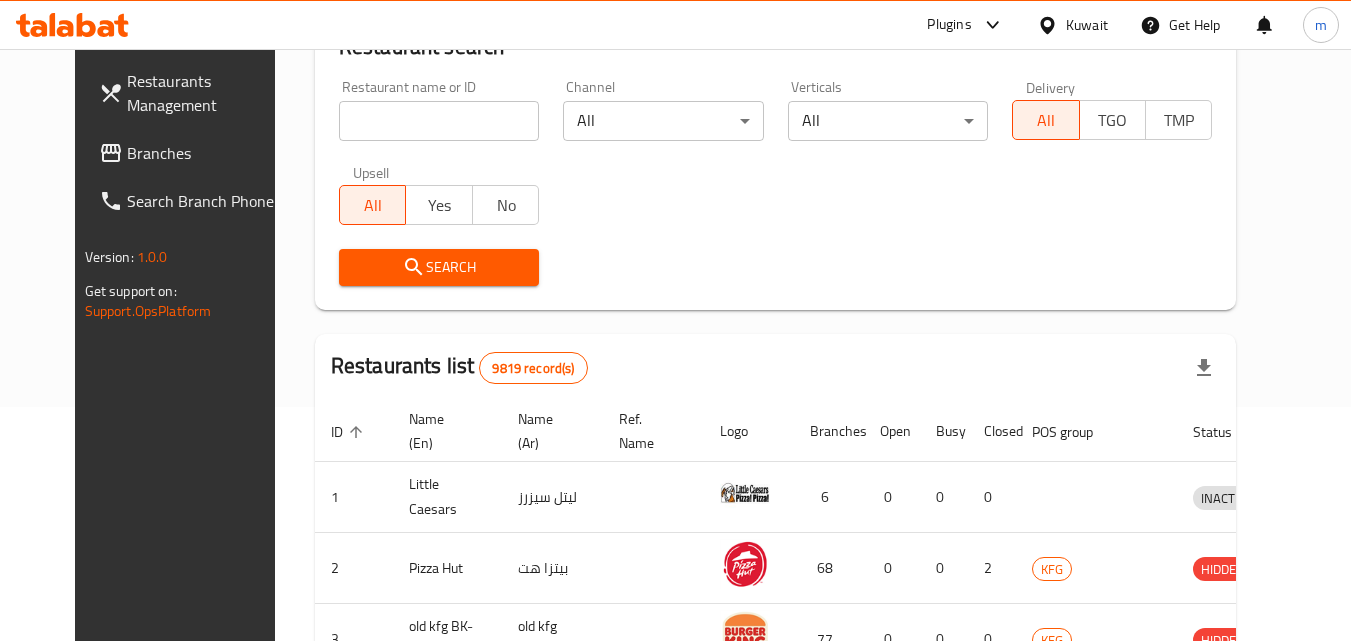 click on "Branches" at bounding box center [206, 153] 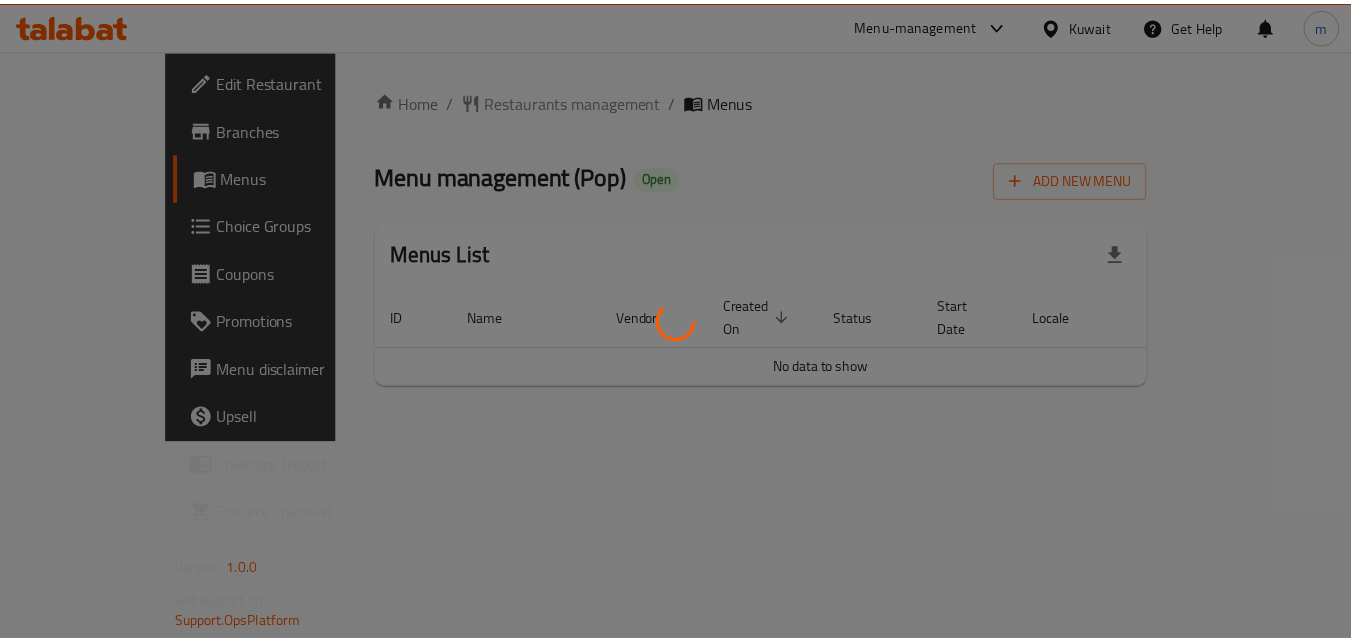 scroll, scrollTop: 0, scrollLeft: 0, axis: both 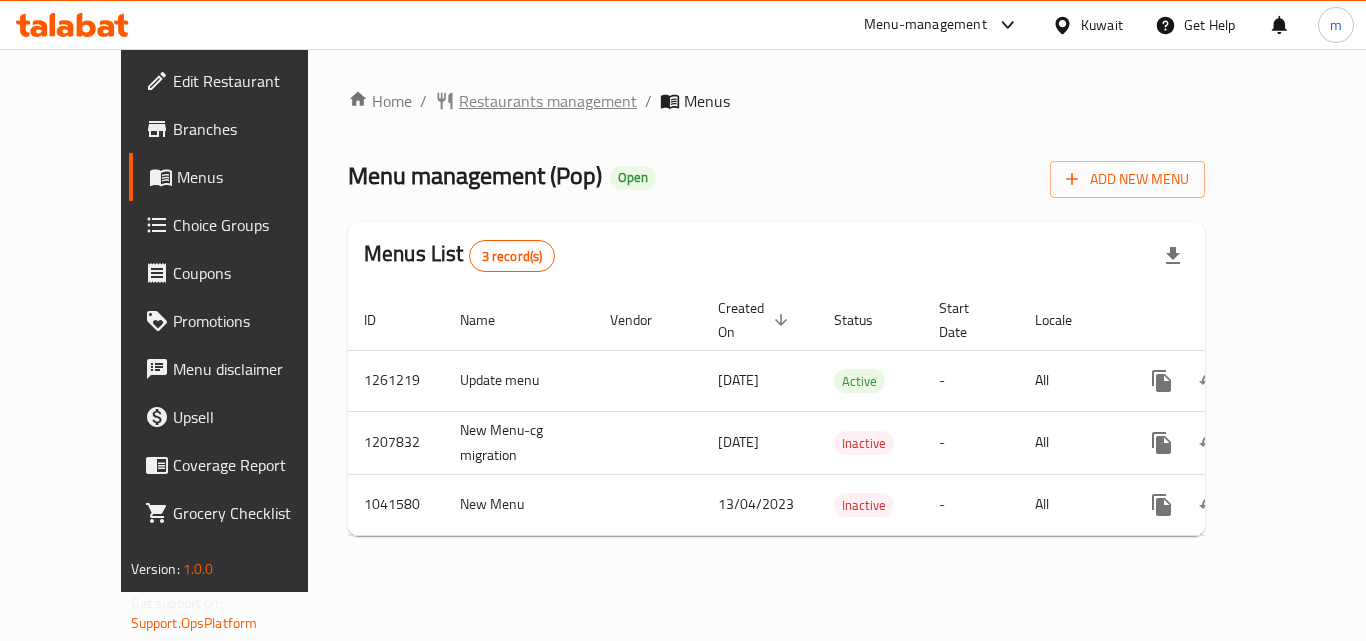 click on "Restaurants management" at bounding box center (548, 101) 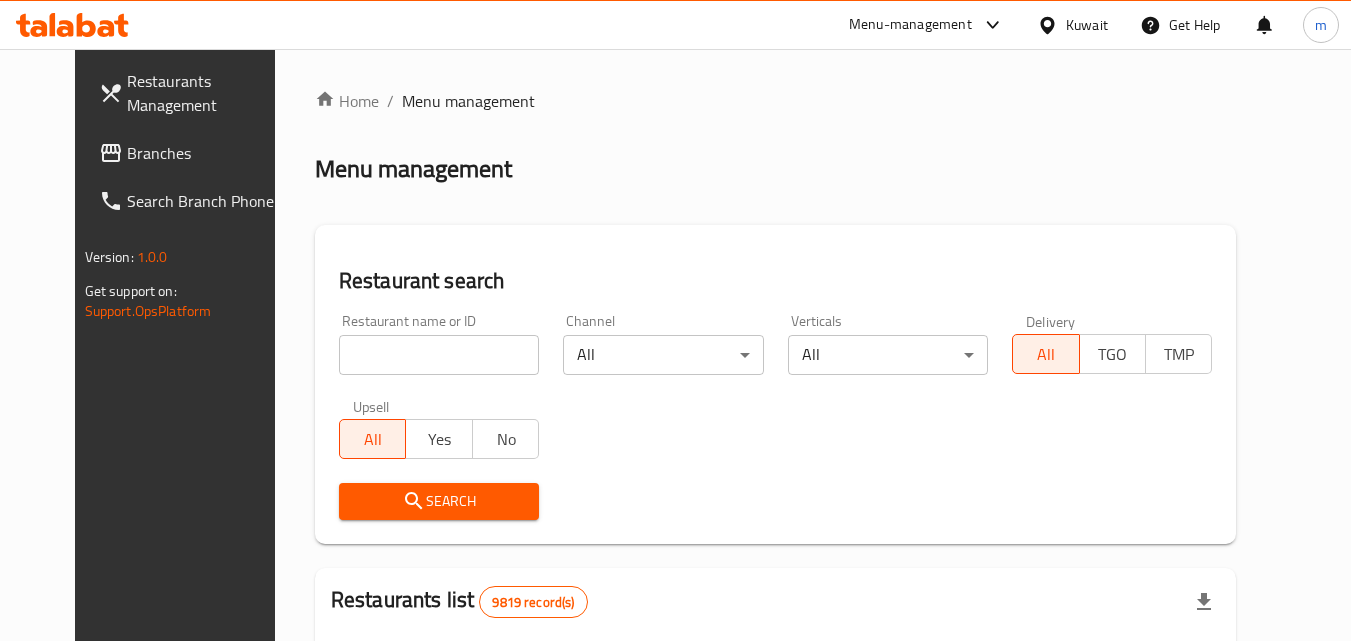 click at bounding box center [439, 355] 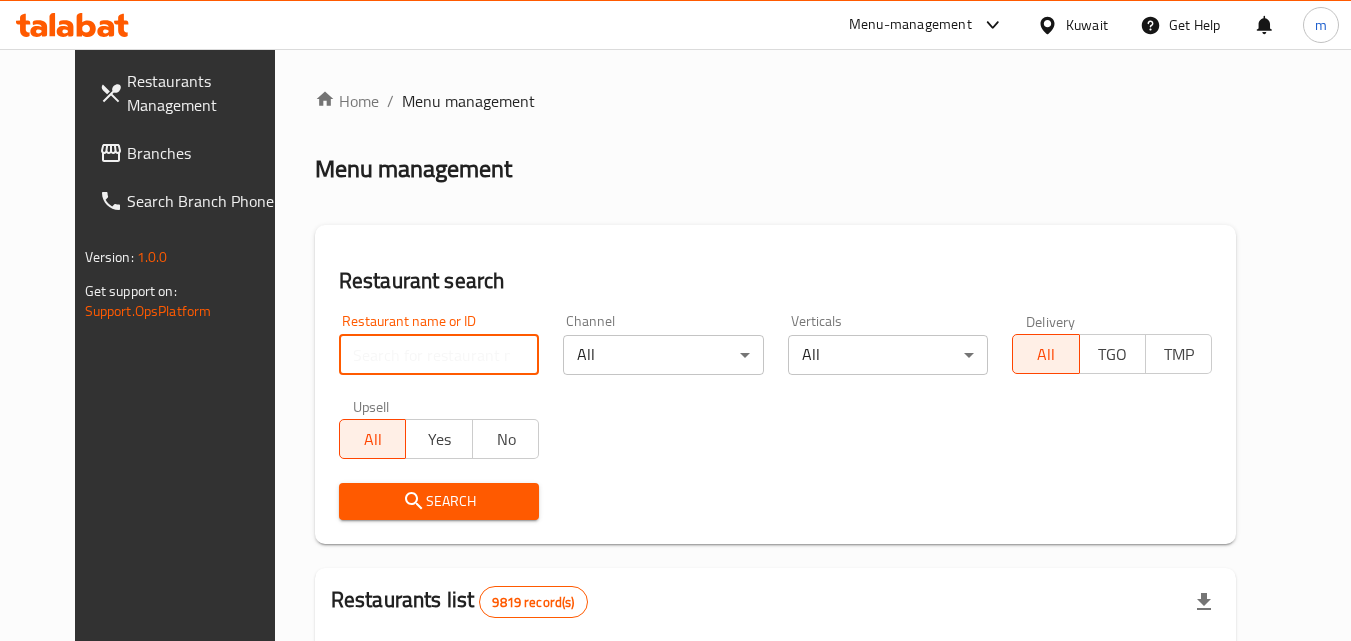 paste on "662140" 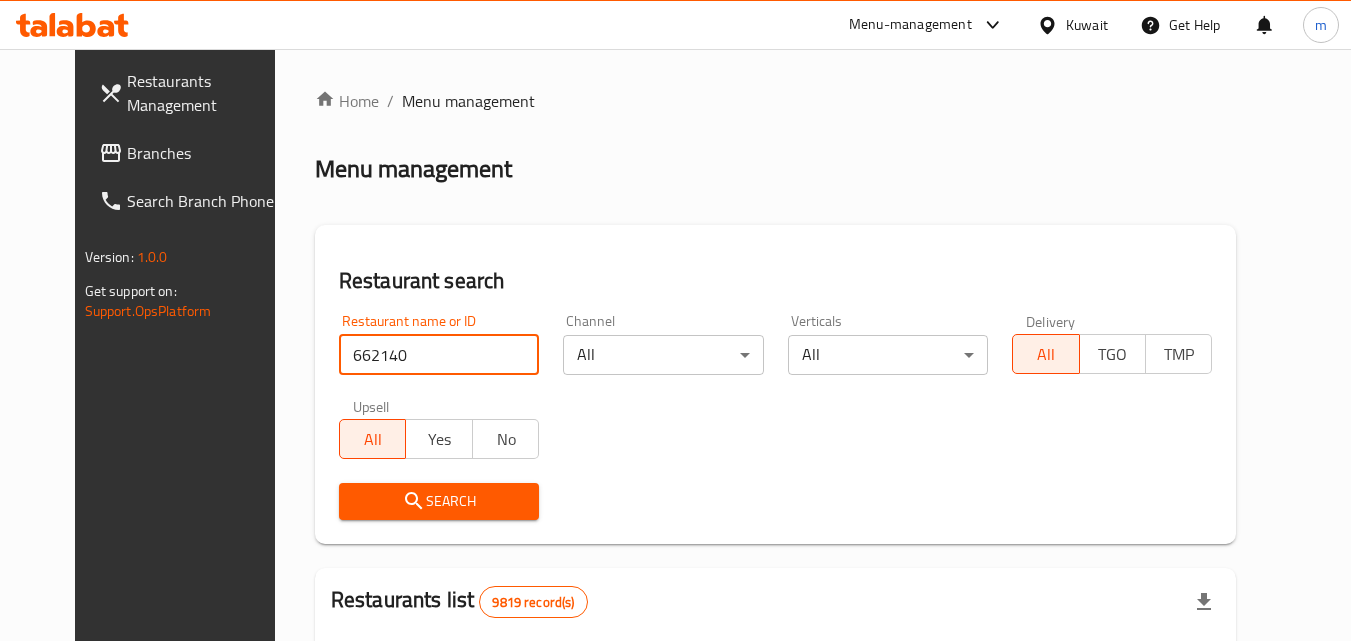 type on "662140" 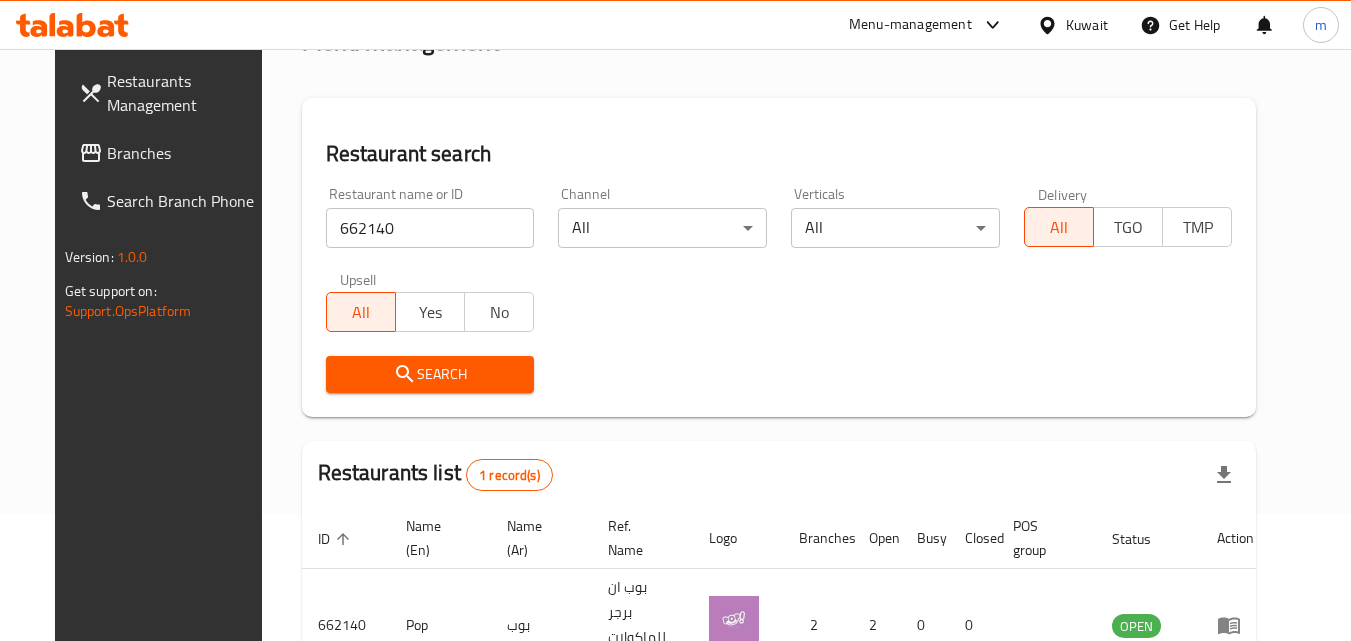 scroll, scrollTop: 0, scrollLeft: 0, axis: both 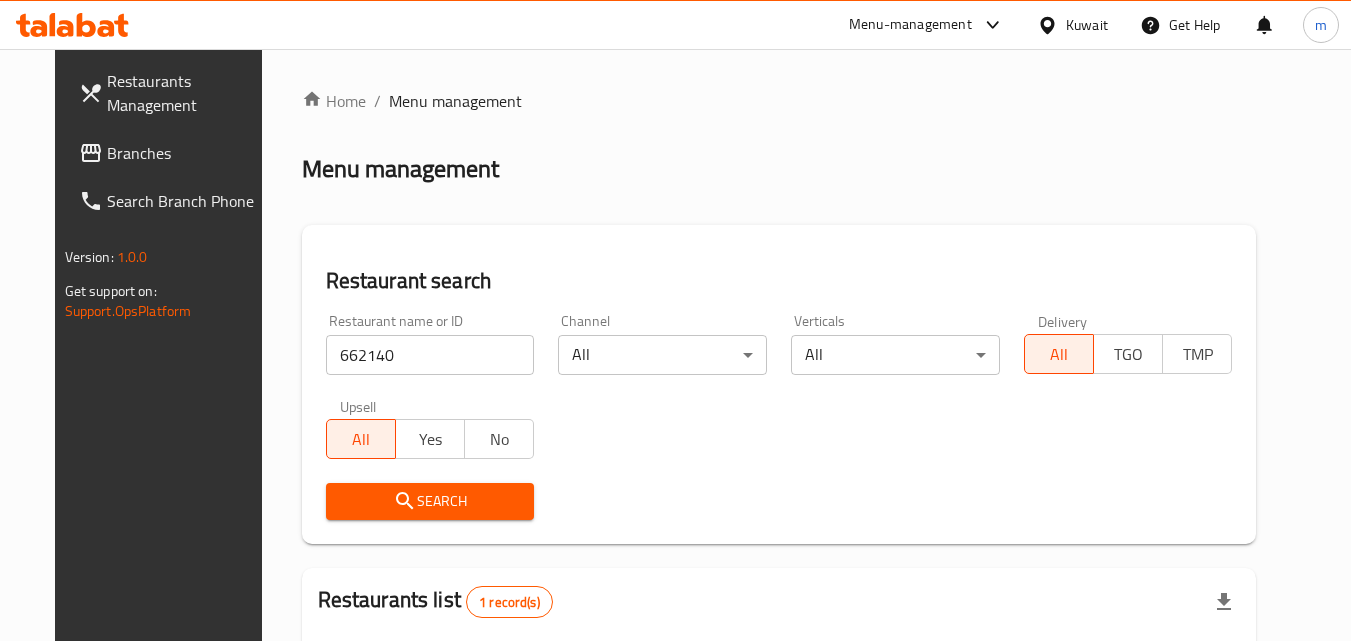 click 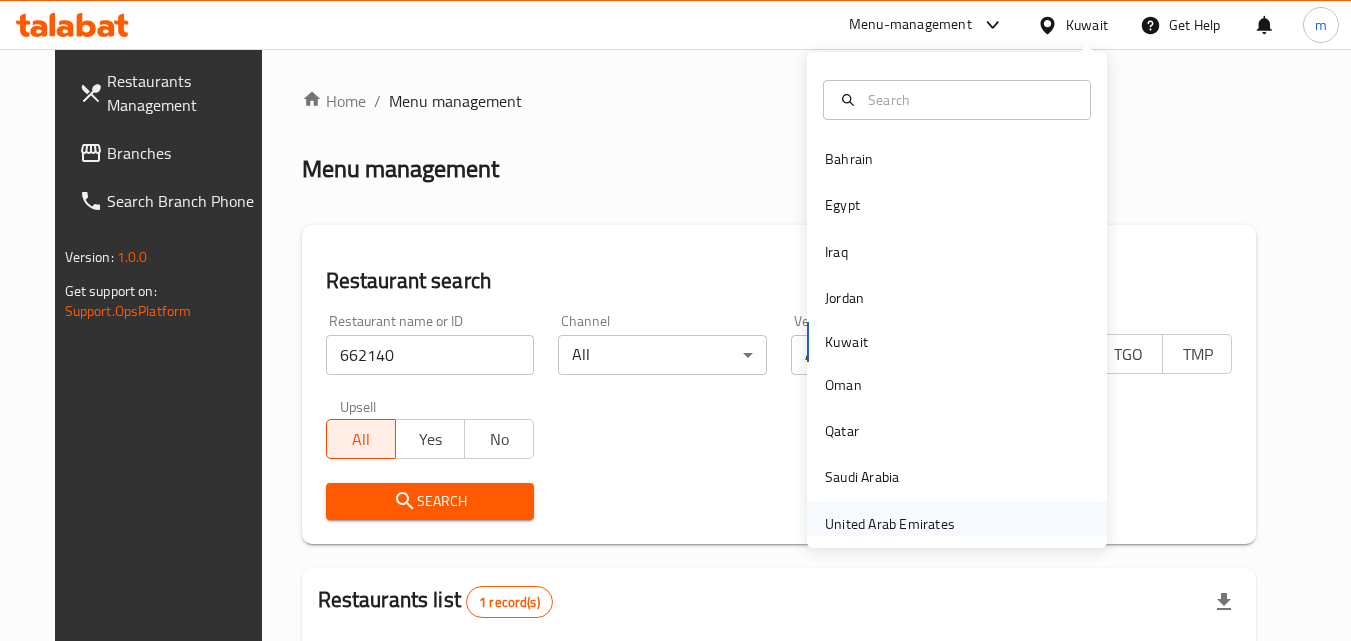 click on "United Arab Emirates" at bounding box center [890, 524] 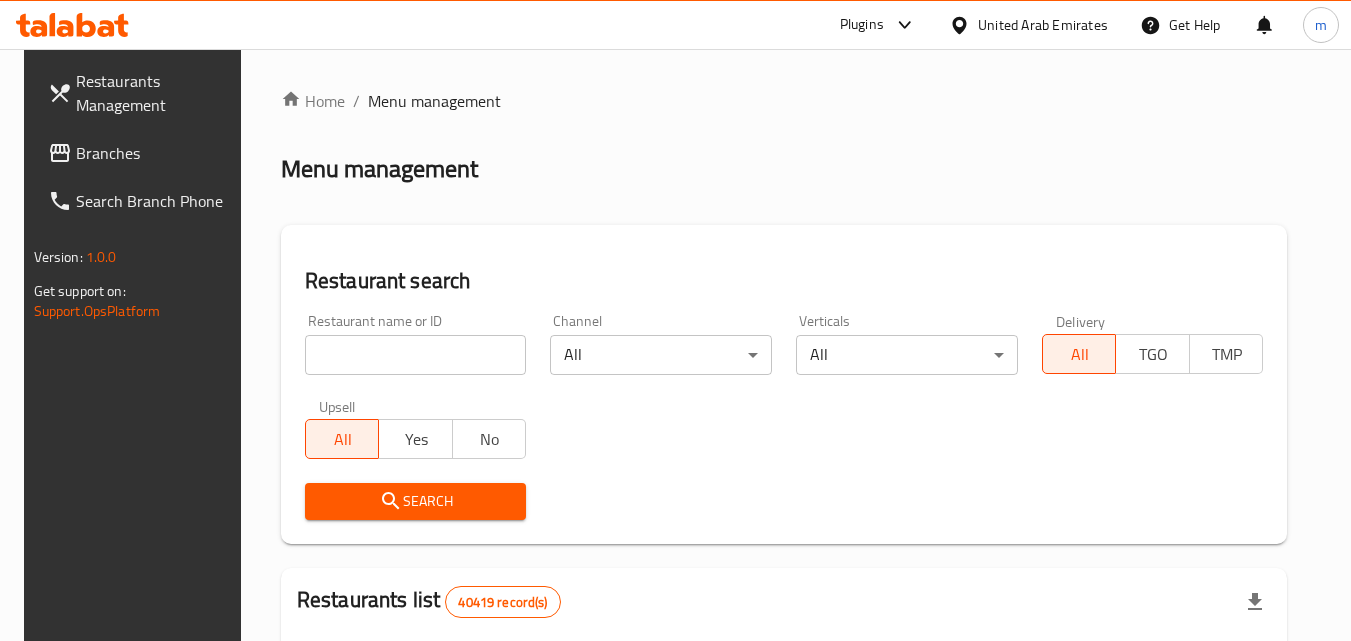 click on "Branches" at bounding box center (155, 153) 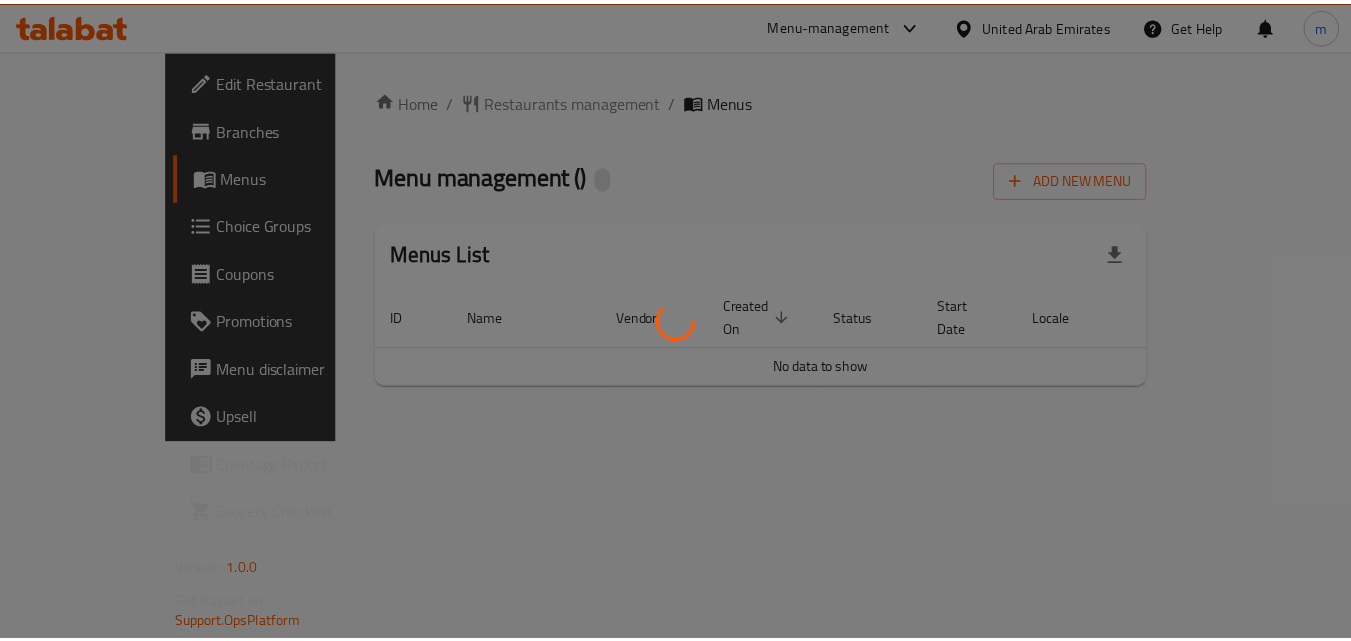 scroll, scrollTop: 0, scrollLeft: 0, axis: both 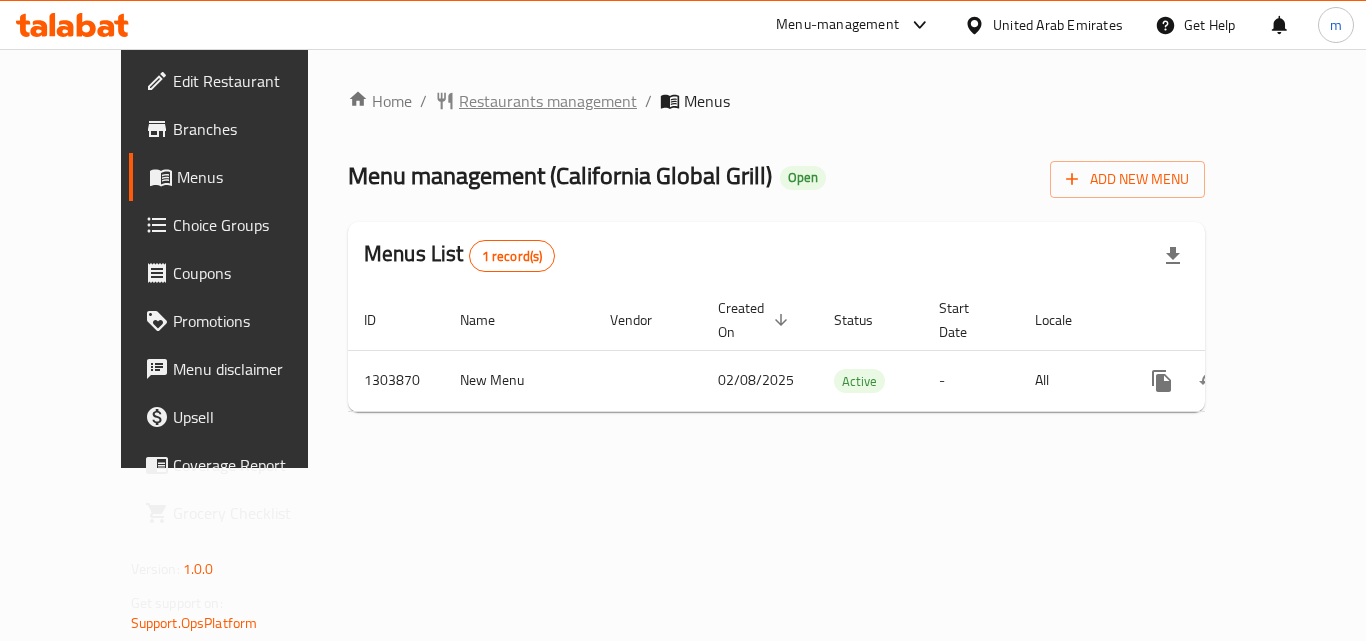 click on "Restaurants management" at bounding box center (548, 101) 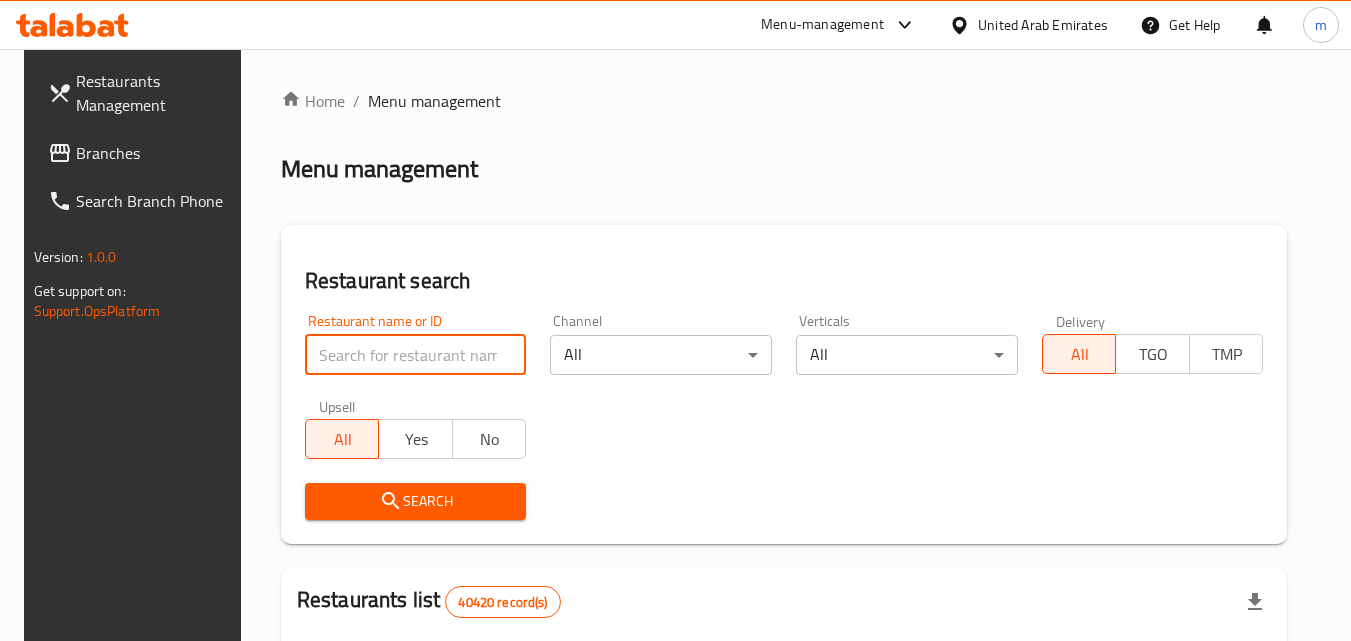 click at bounding box center (416, 355) 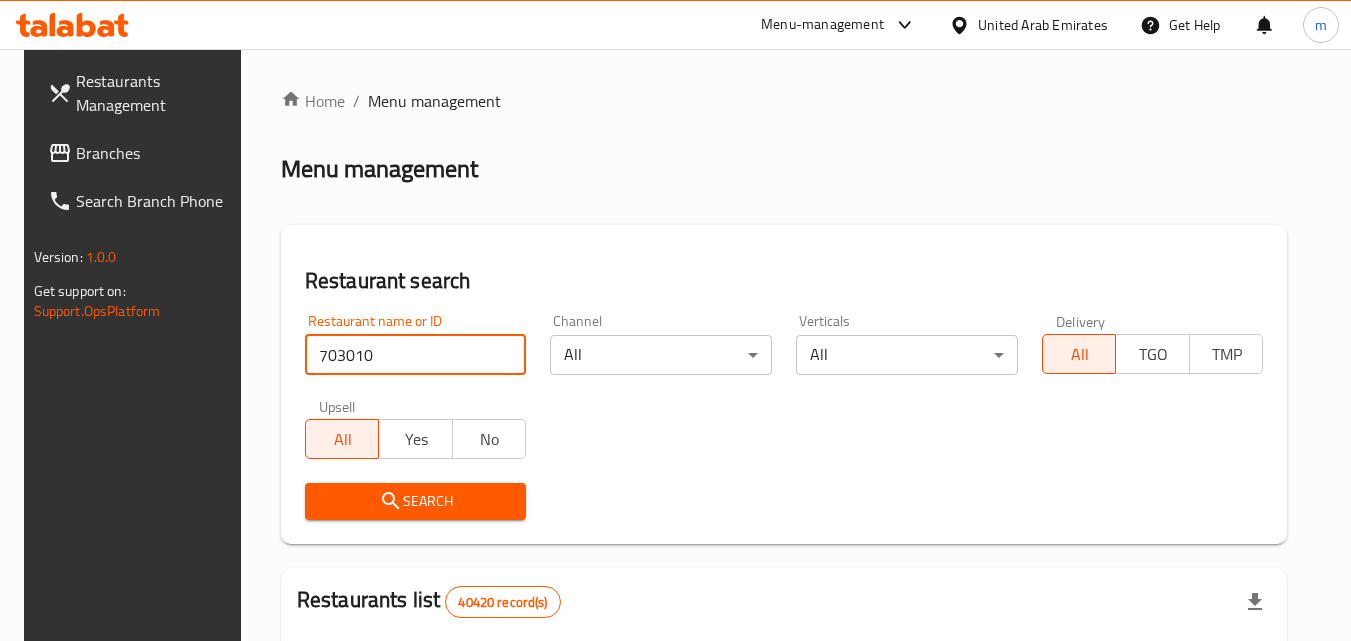 type on "703010" 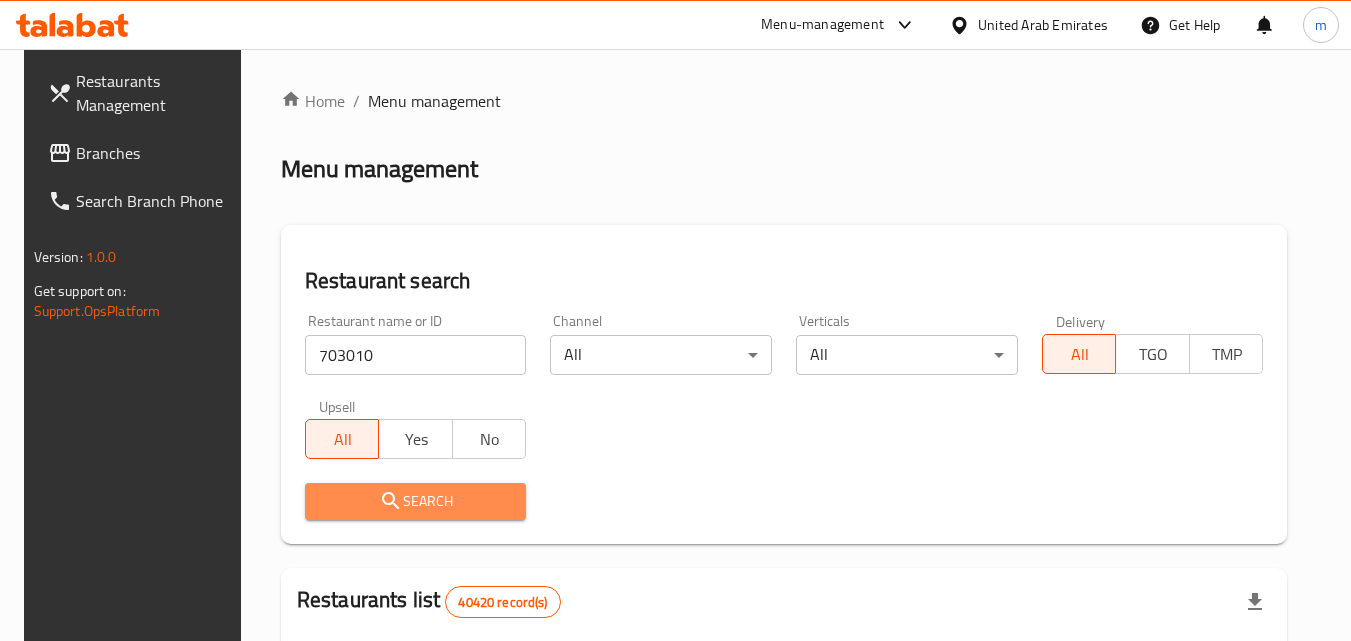 click on "Search" at bounding box center [416, 501] 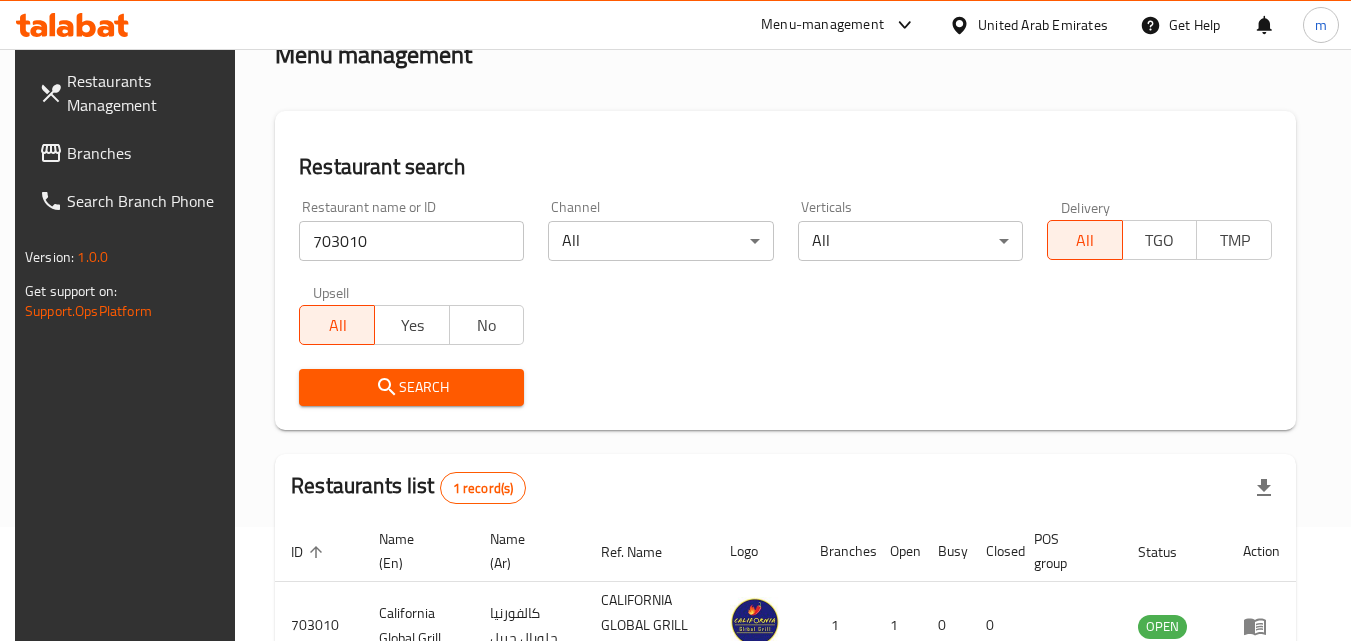 scroll, scrollTop: 251, scrollLeft: 0, axis: vertical 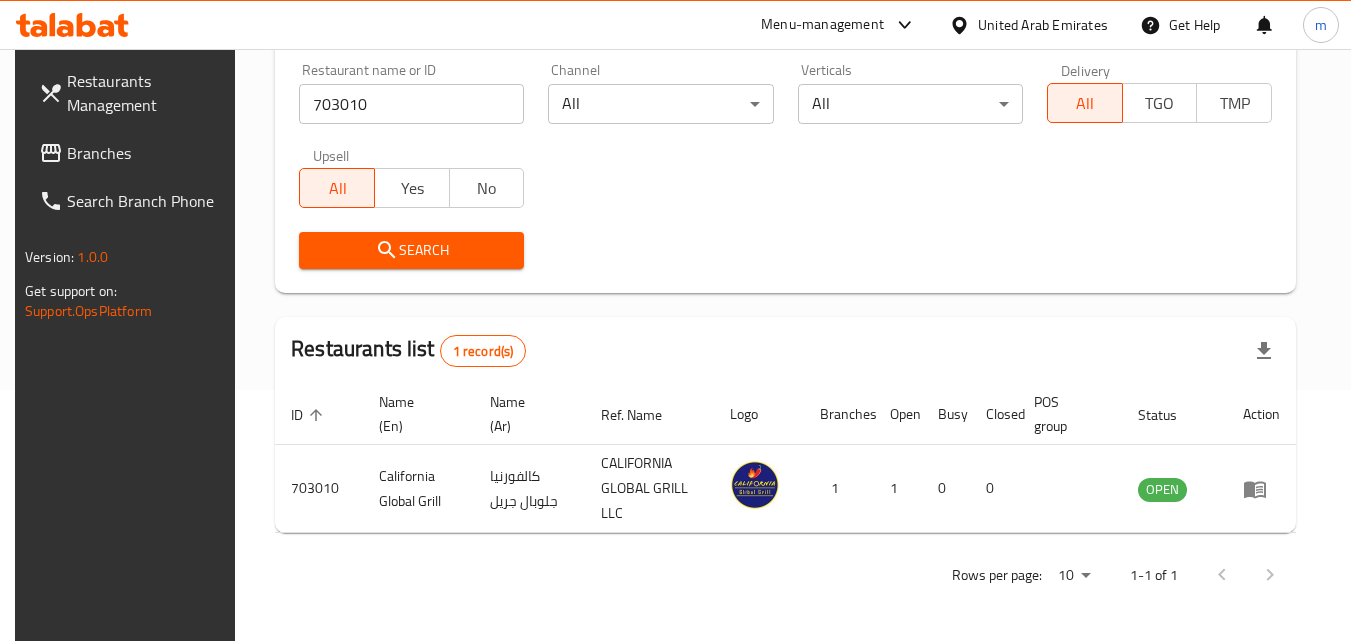 click on "United Arab Emirates" at bounding box center [1043, 25] 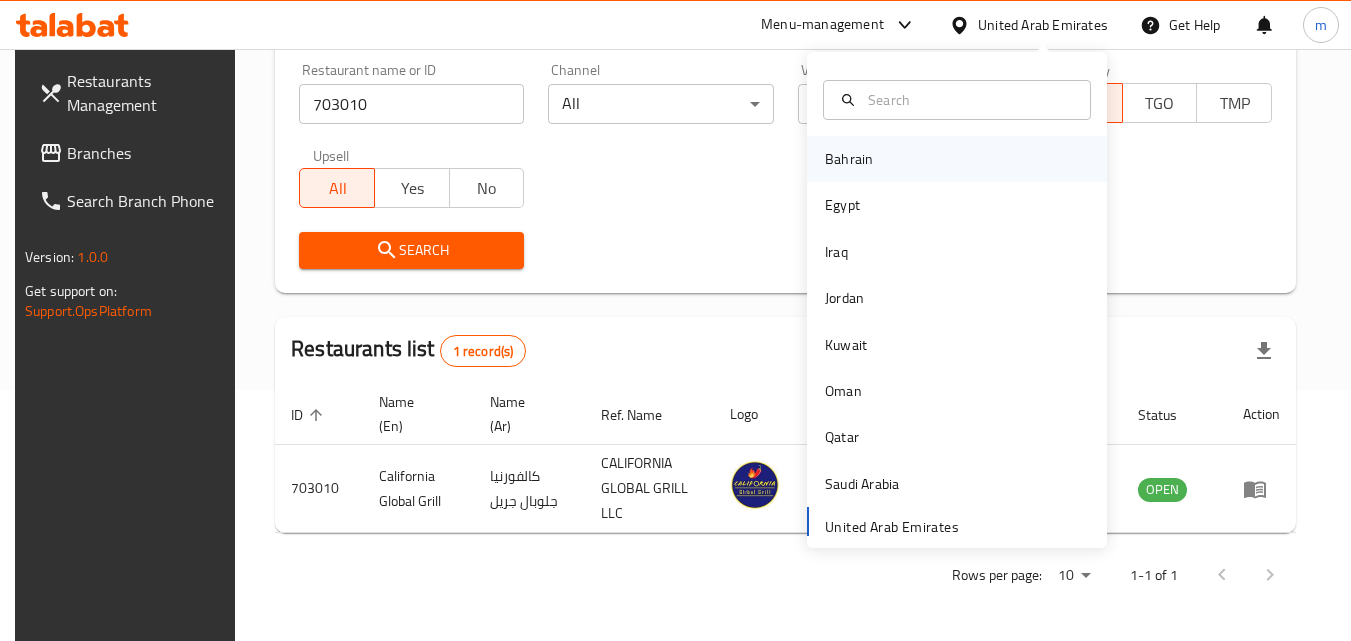 click on "Bahrain" at bounding box center [849, 159] 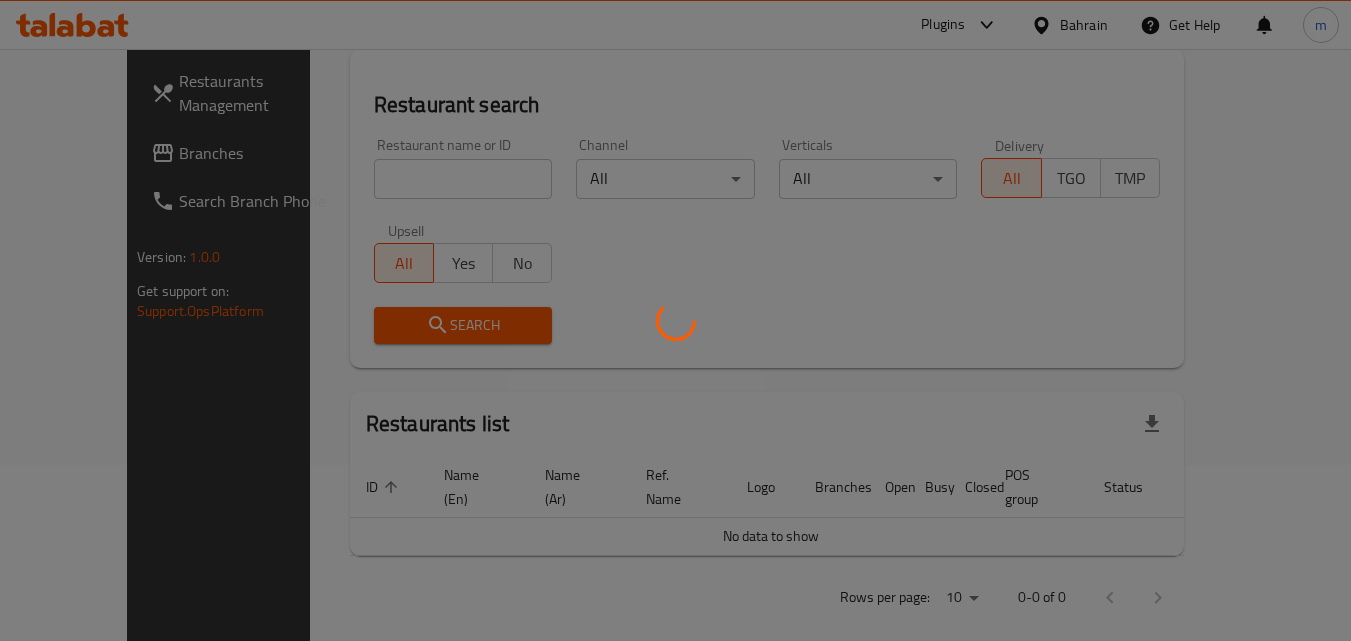 scroll, scrollTop: 251, scrollLeft: 0, axis: vertical 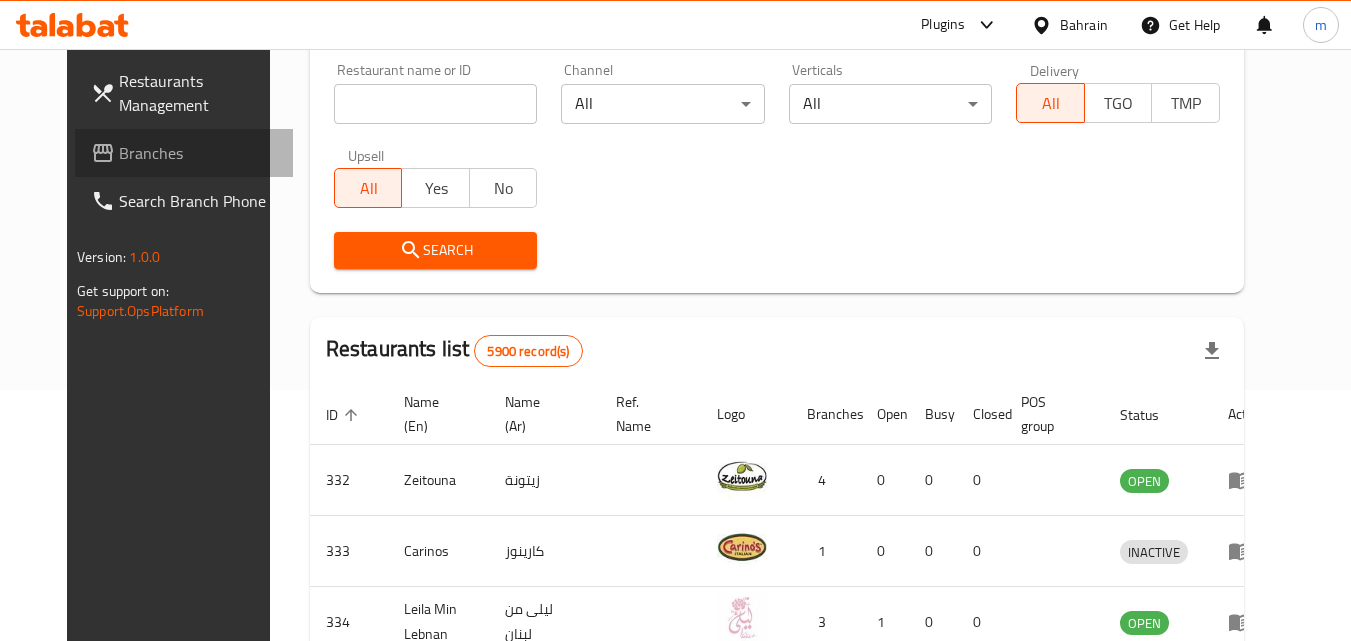 click on "Branches" at bounding box center [198, 153] 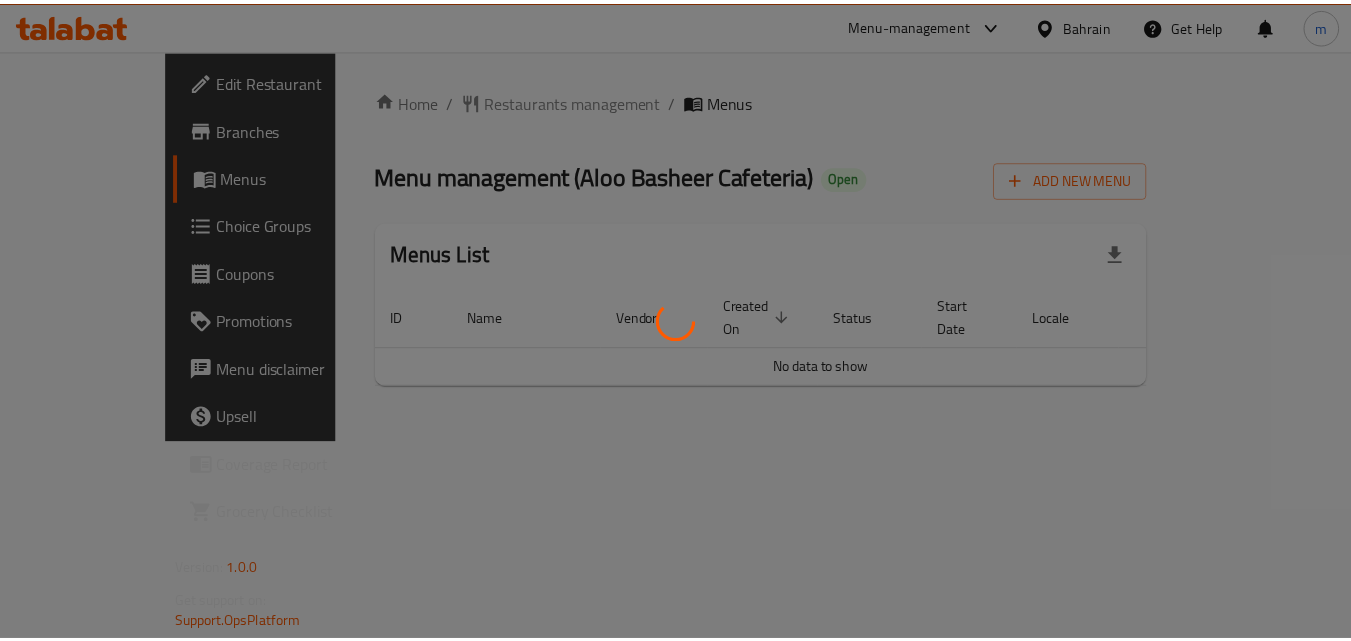 scroll, scrollTop: 0, scrollLeft: 0, axis: both 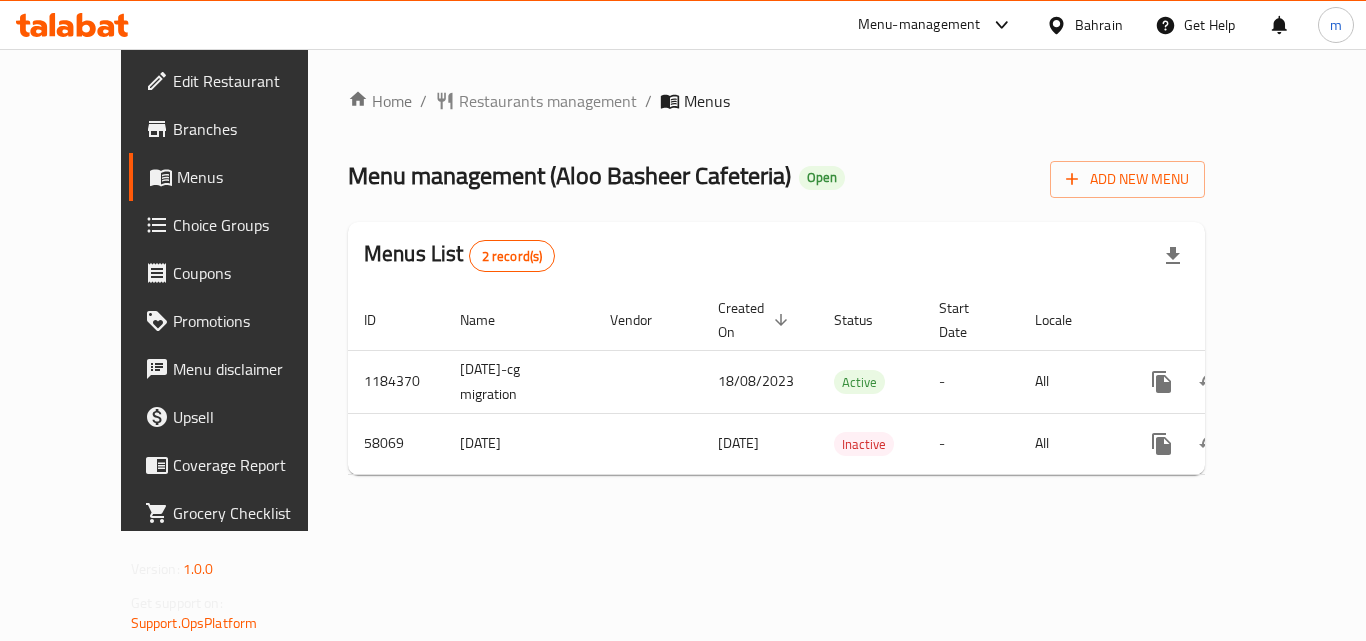 click on "Home / Restaurants management / Menus Menu management ( Aloo Basheer Cafeteria )  Open Add New Menu Menus List   2 record(s) ID Name Vendor Created On sorted descending Status Start Date Locale Actions 1184370 15/4/2020-cg migration 18/08/2023 Active - All 58069 15/4/2020 15/04/2020 Inactive - All" at bounding box center [776, 290] 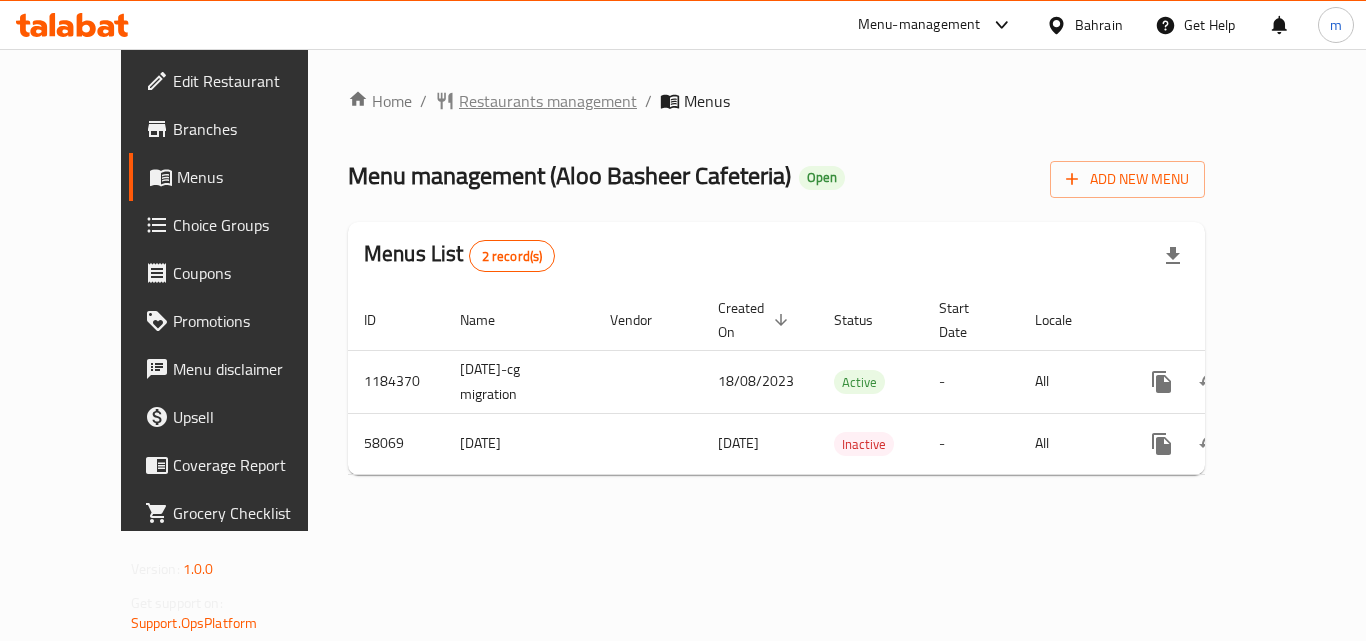 click on "Restaurants management" at bounding box center [548, 101] 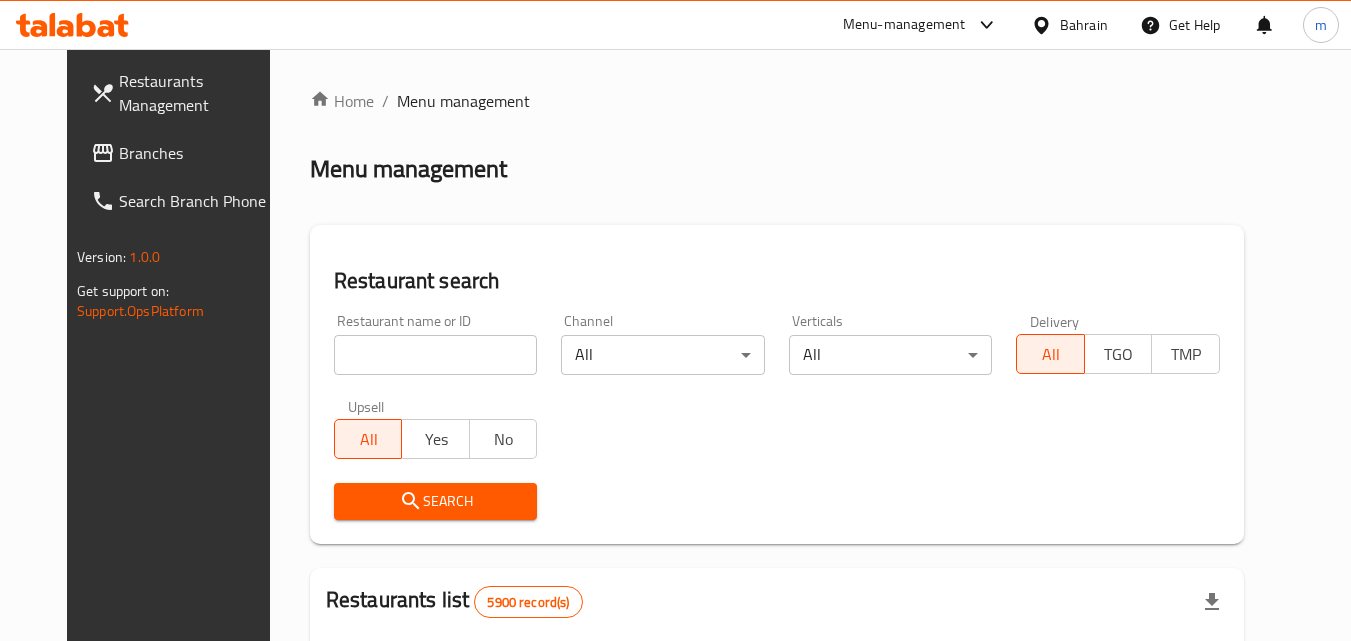 click at bounding box center [436, 355] 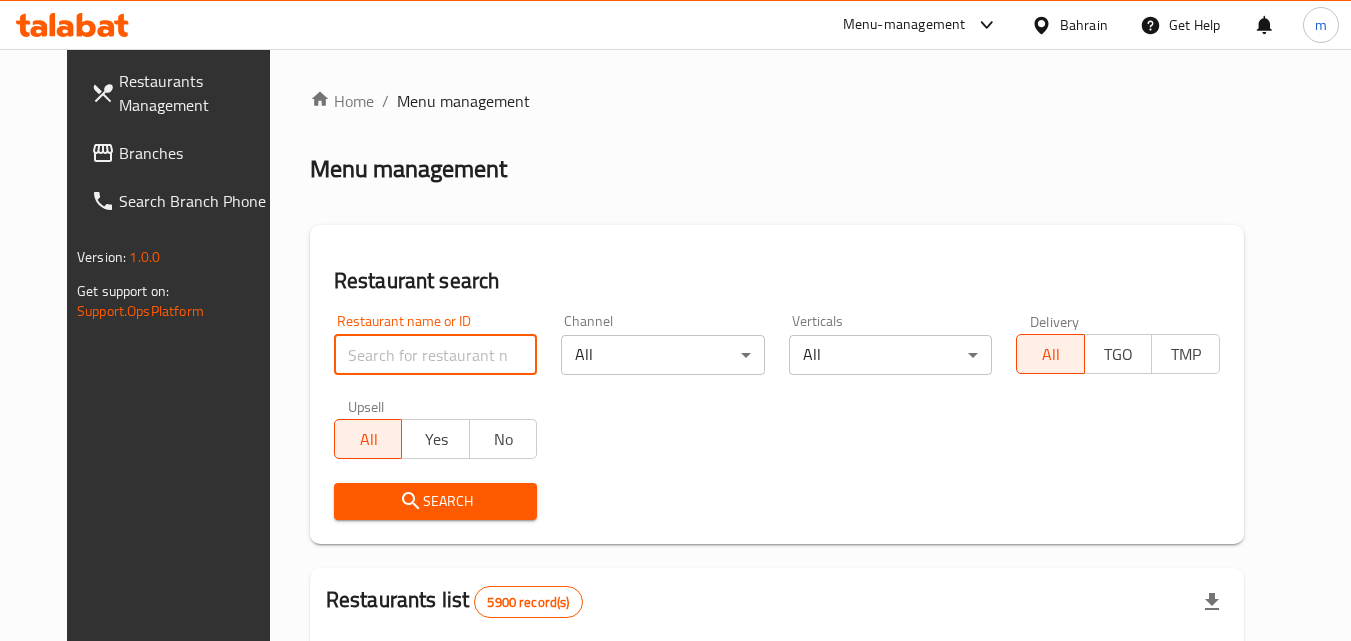 paste on "28329" 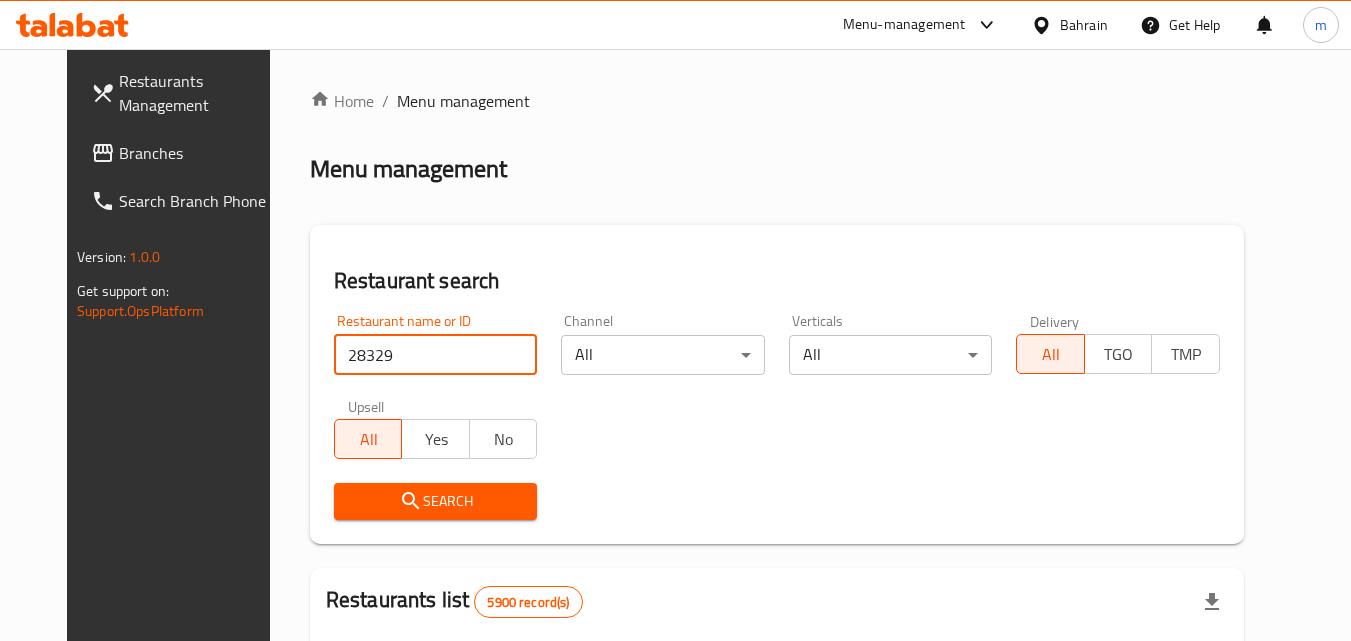 type on "28329" 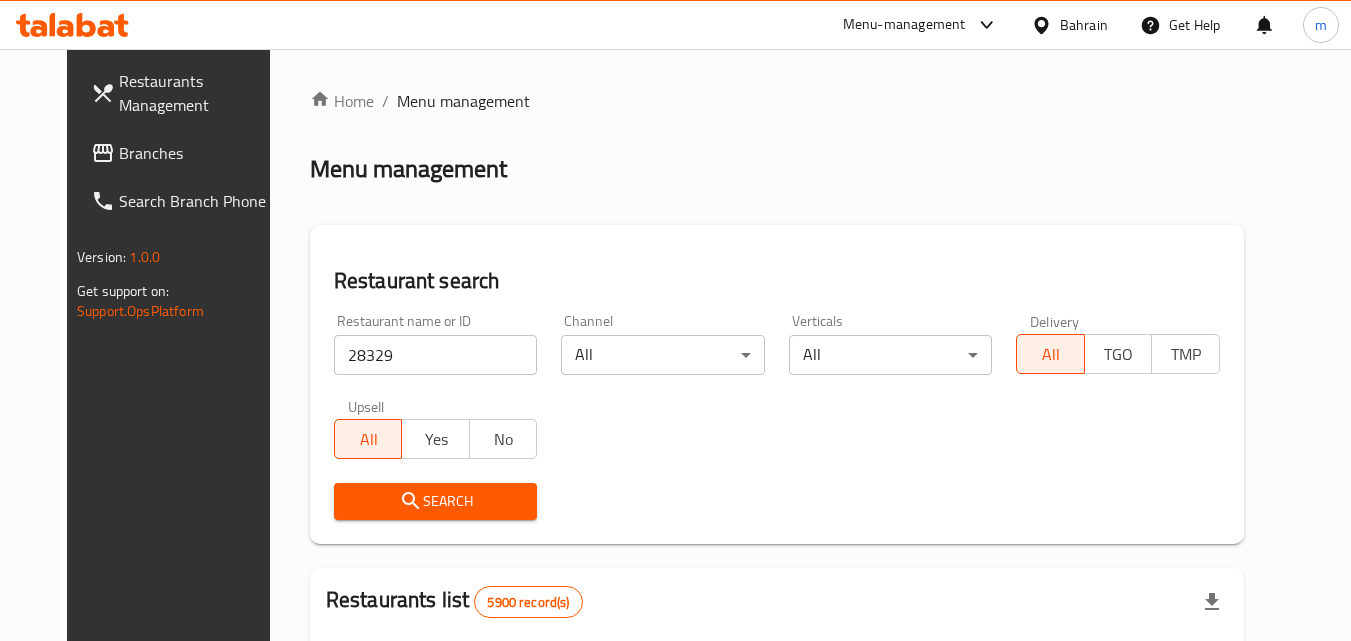 click on "Search" at bounding box center (436, 501) 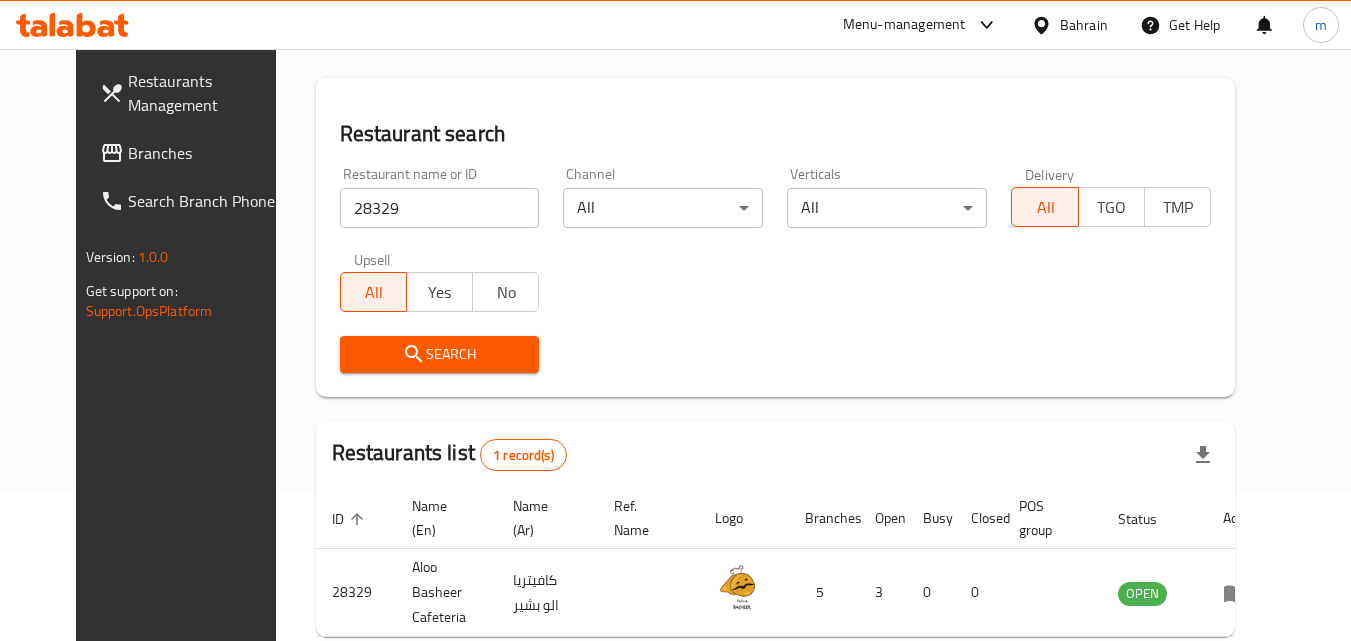 scroll, scrollTop: 234, scrollLeft: 0, axis: vertical 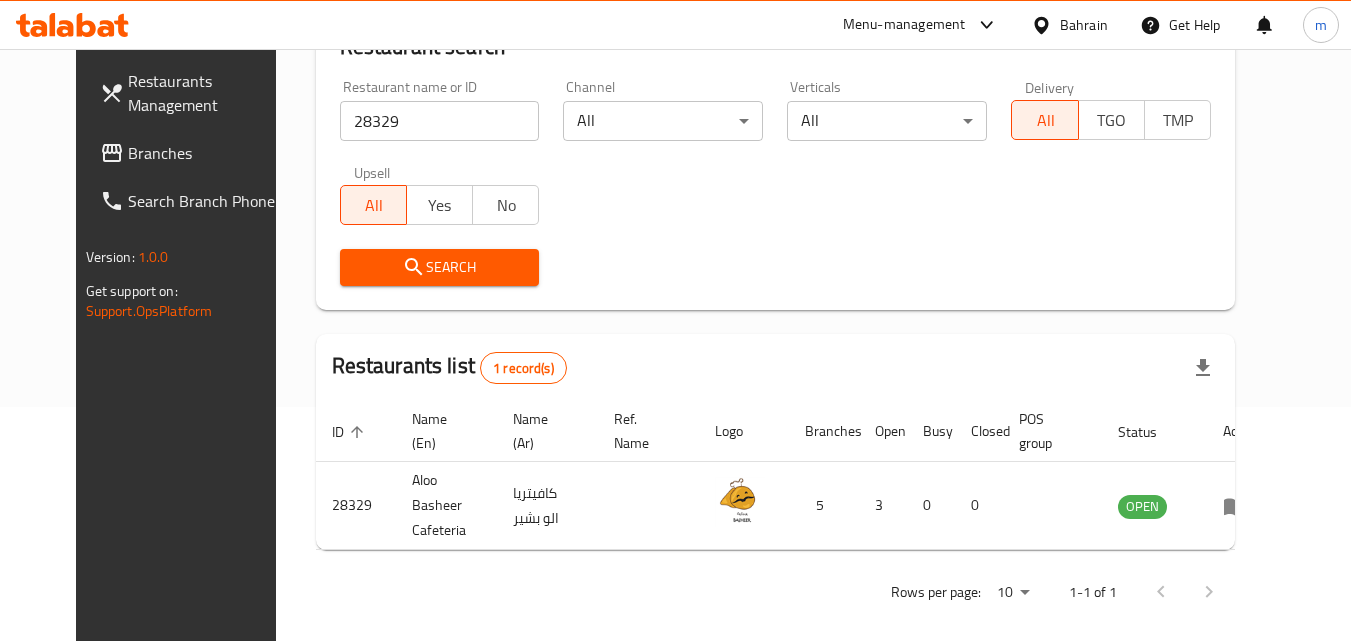 click 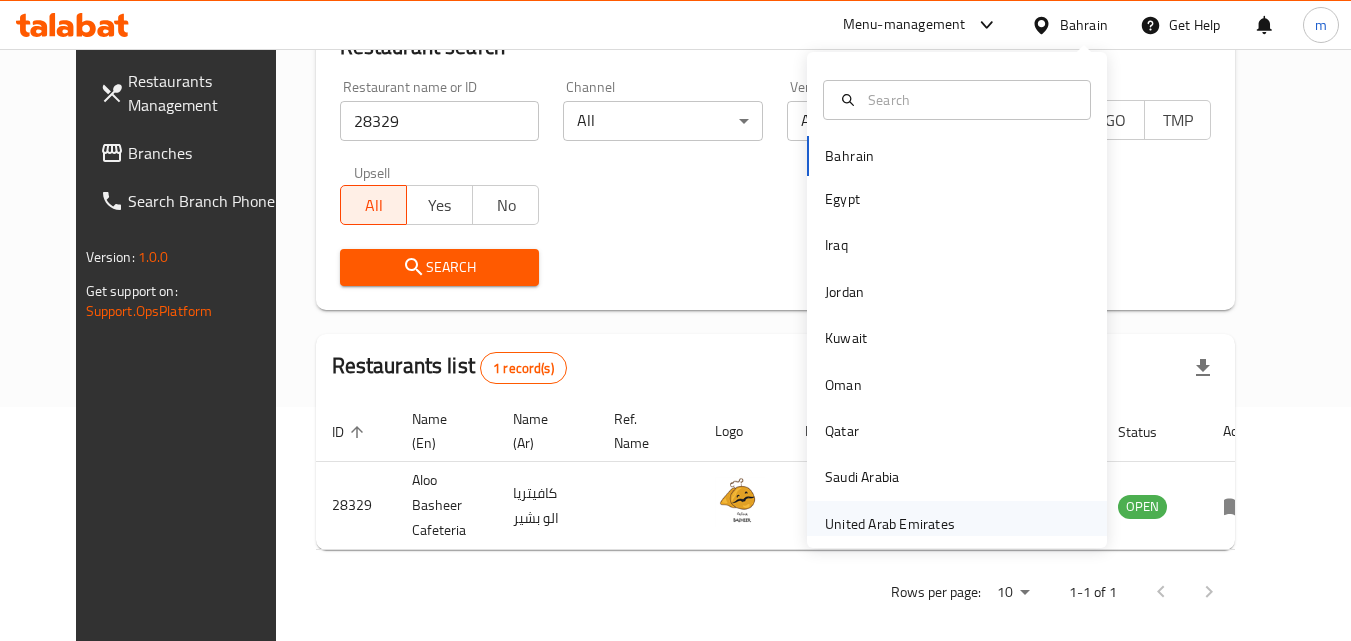 click on "United Arab Emirates" at bounding box center (890, 524) 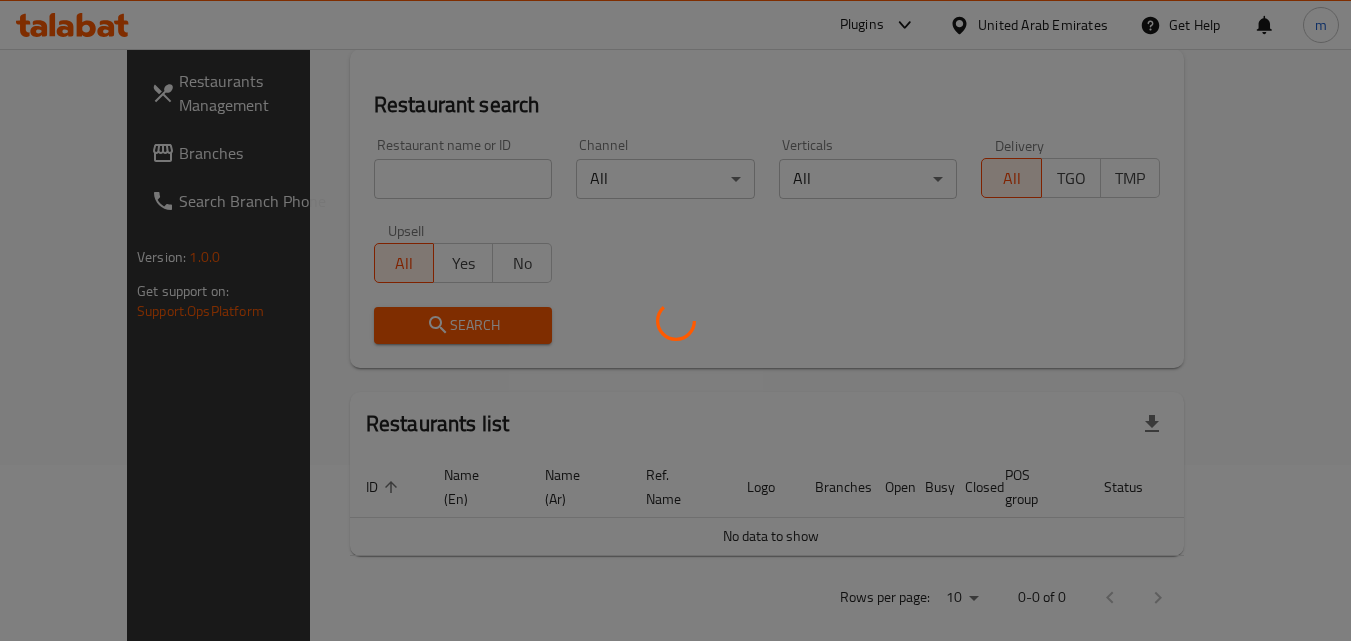 scroll, scrollTop: 234, scrollLeft: 0, axis: vertical 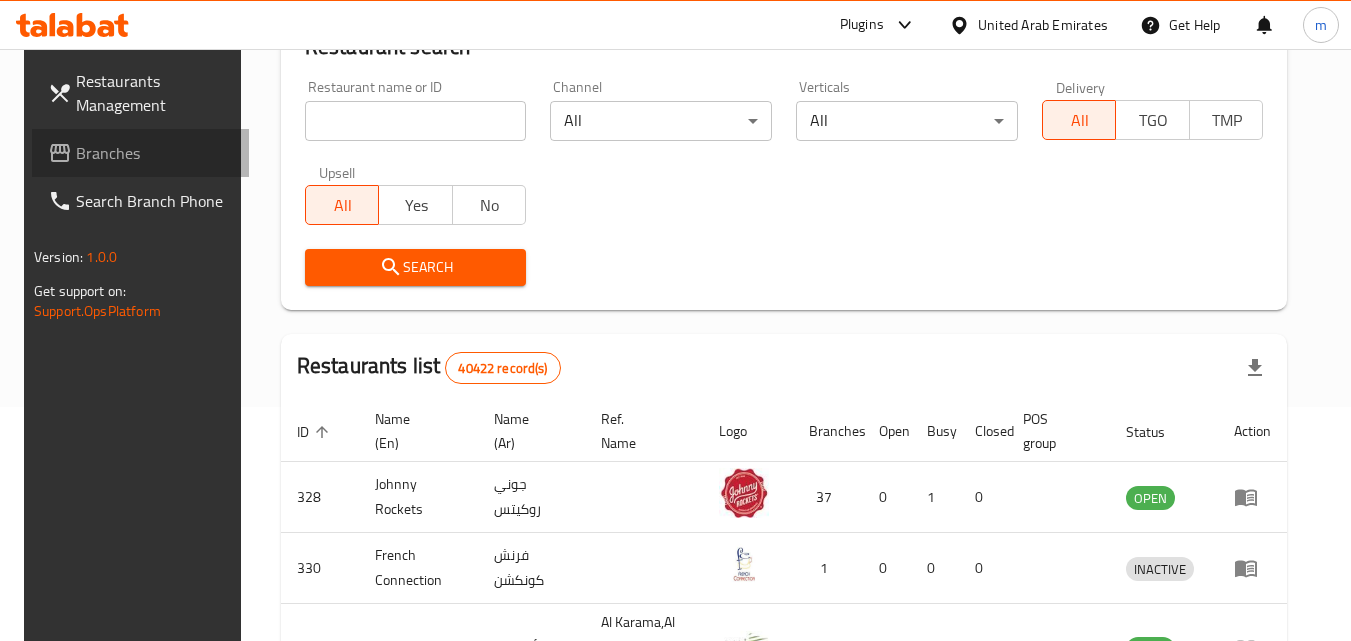 click on "Branches" at bounding box center [141, 153] 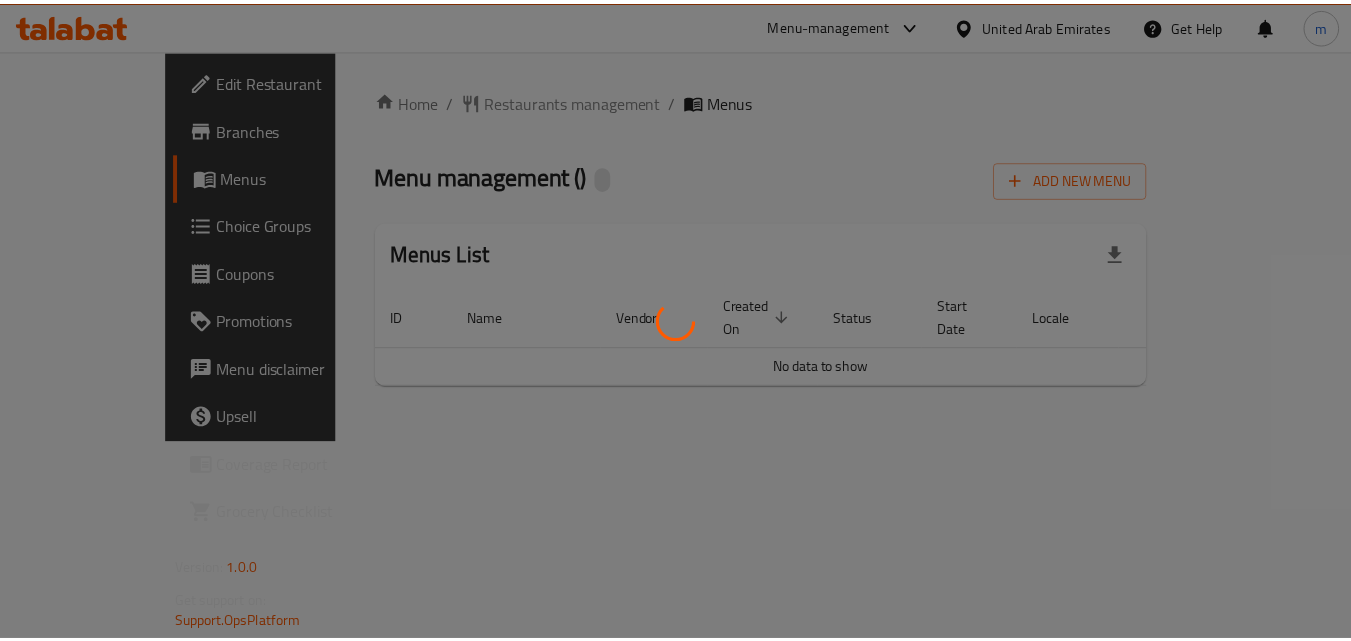 scroll, scrollTop: 0, scrollLeft: 0, axis: both 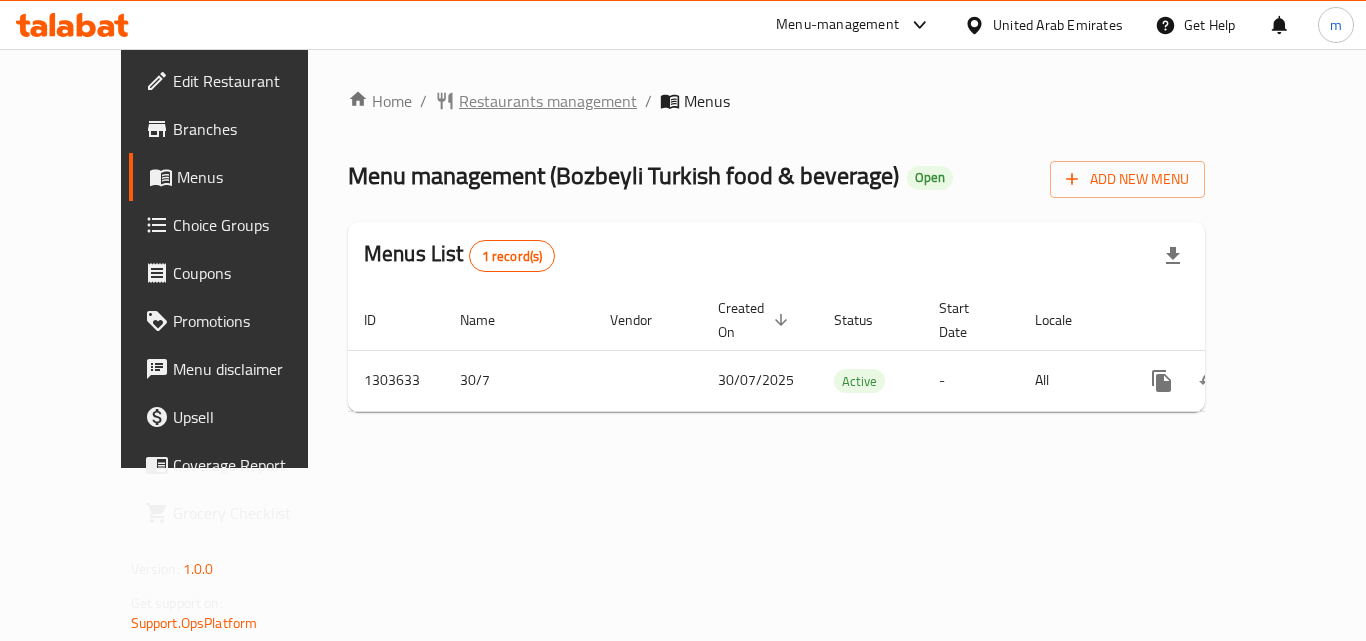 click on "Restaurants management" at bounding box center (548, 101) 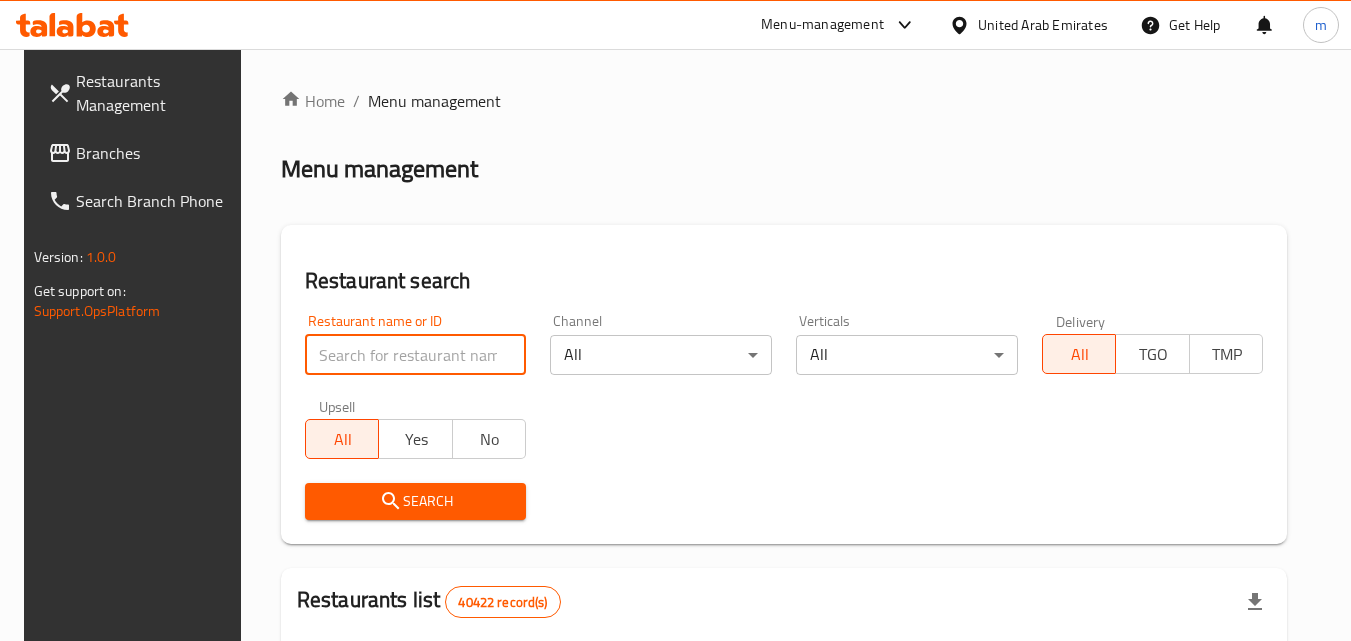 click at bounding box center (416, 355) 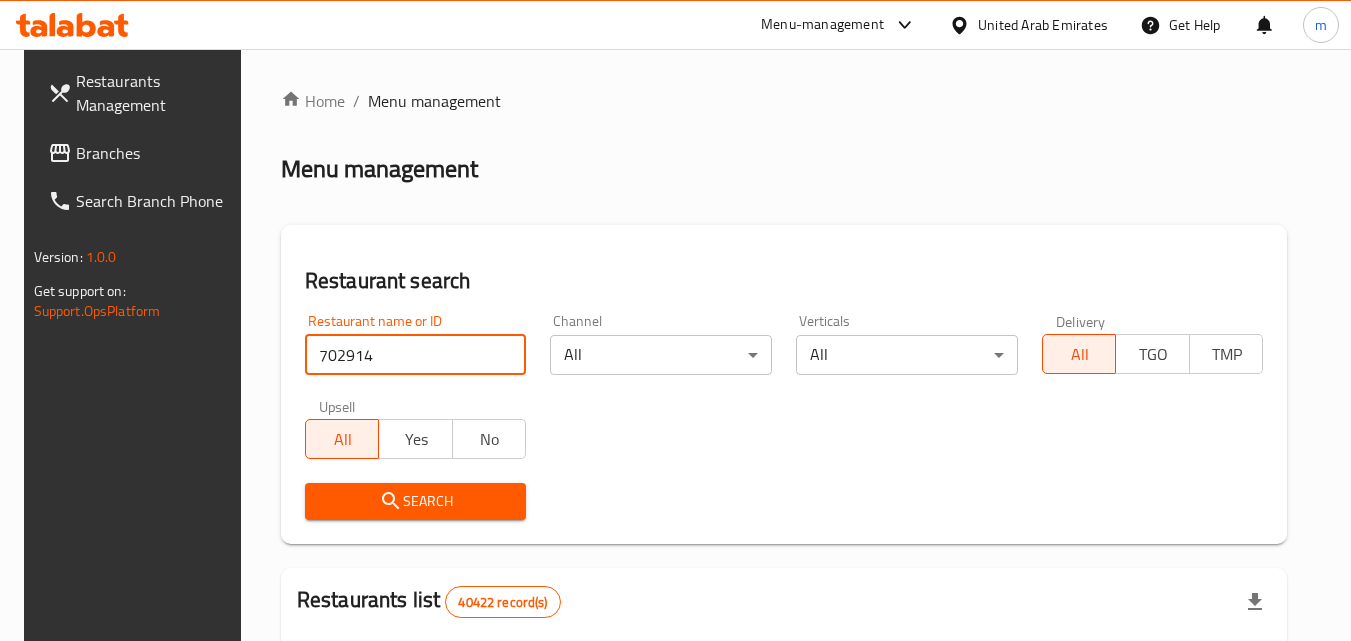 type on "702914" 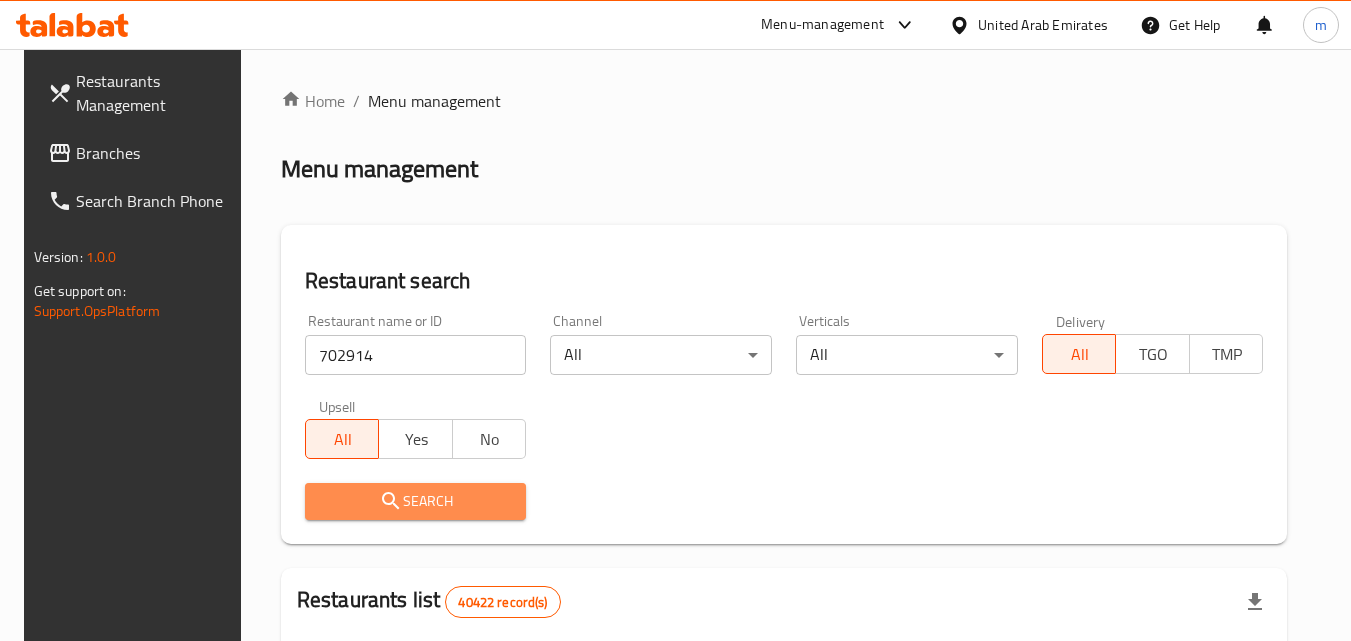 click on "Search" at bounding box center [416, 501] 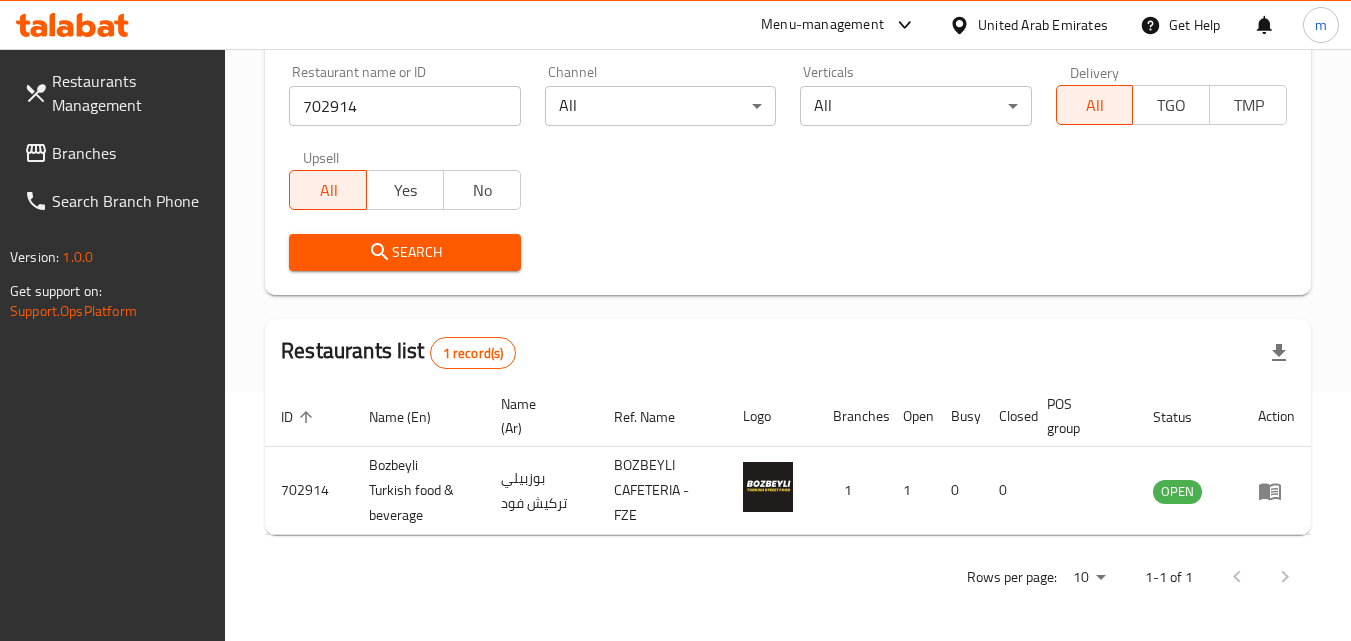 scroll, scrollTop: 251, scrollLeft: 0, axis: vertical 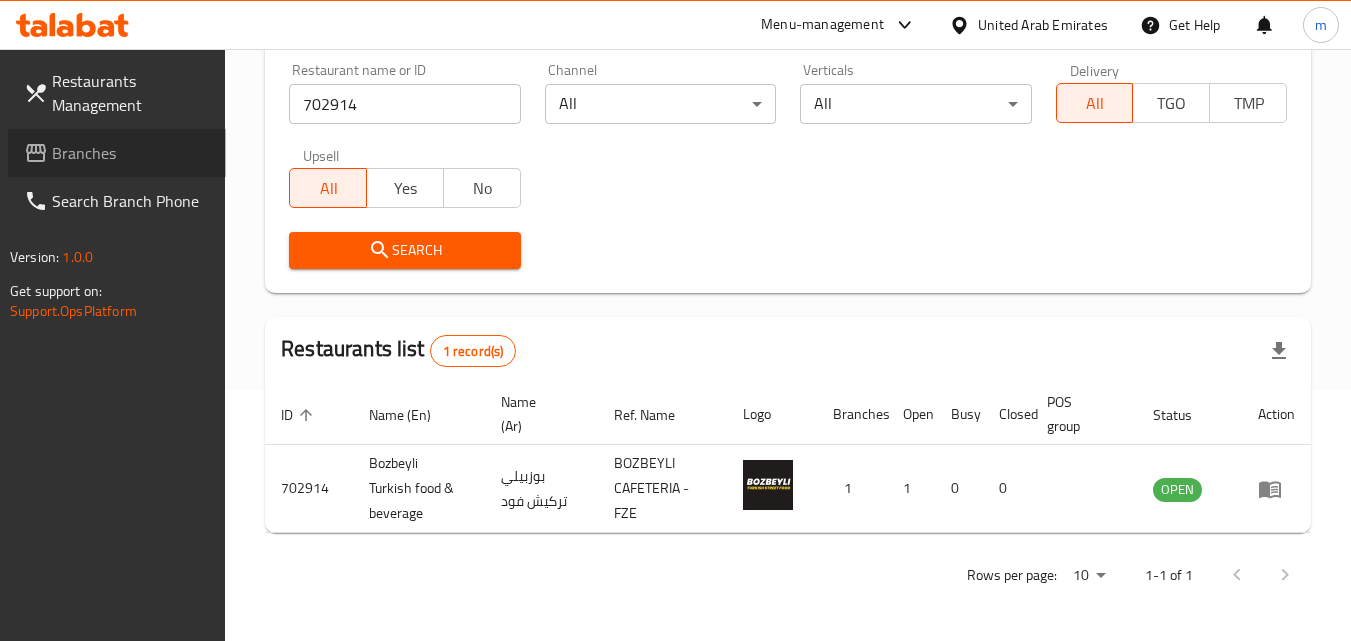 click on "Branches" at bounding box center [131, 153] 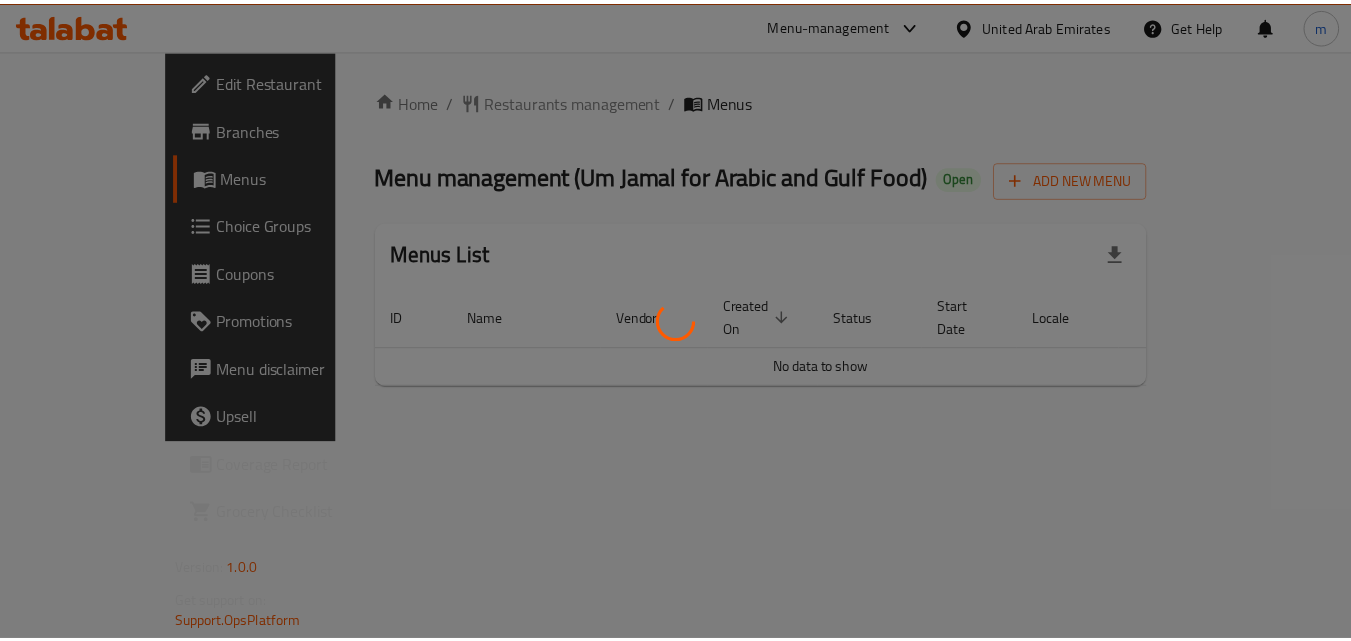 scroll, scrollTop: 0, scrollLeft: 0, axis: both 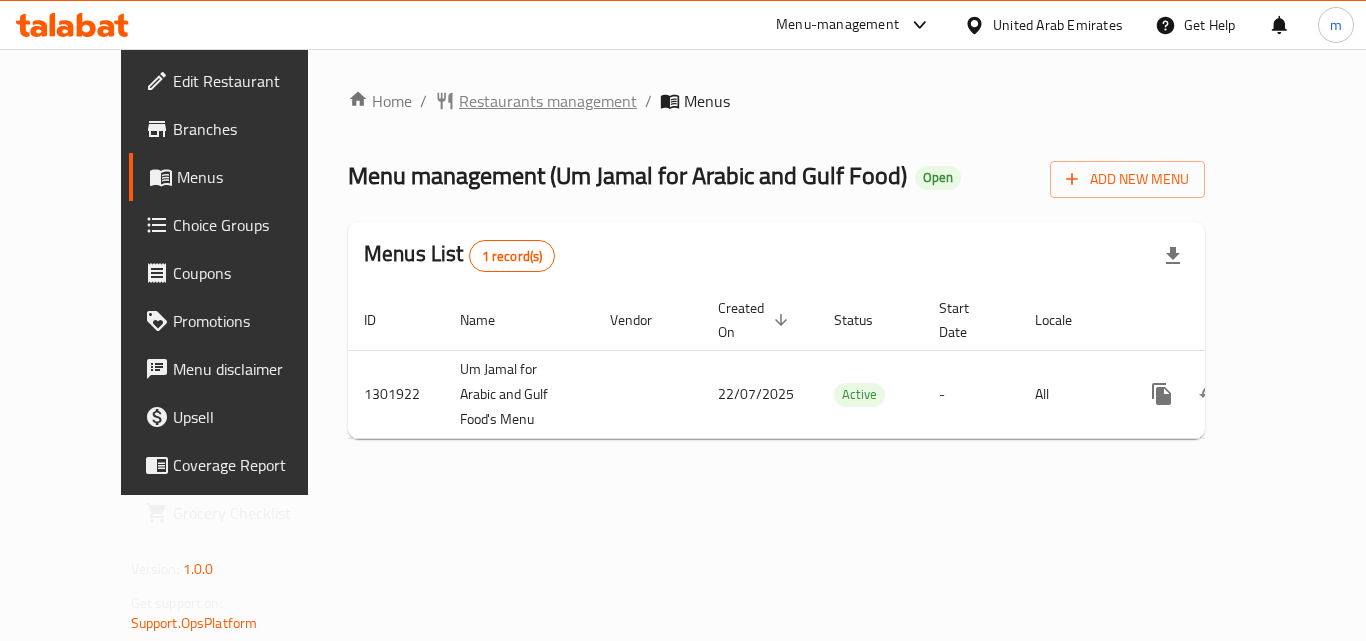 click on "Restaurants management" at bounding box center (548, 101) 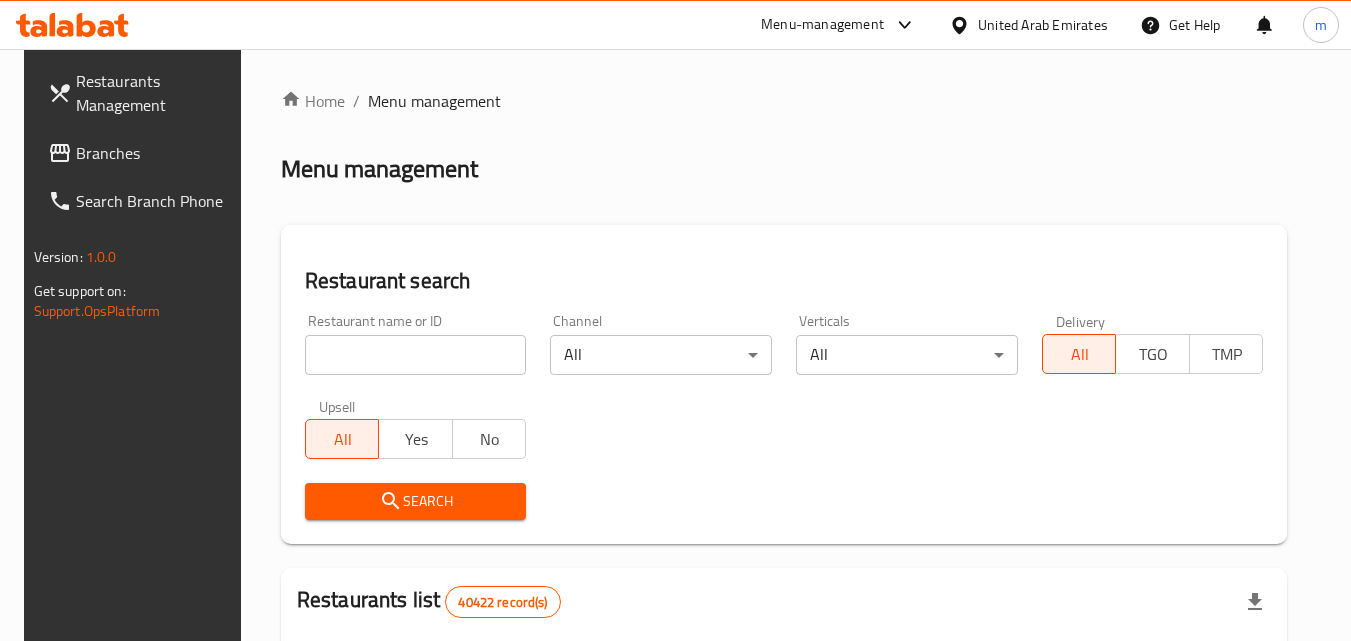 click at bounding box center [416, 355] 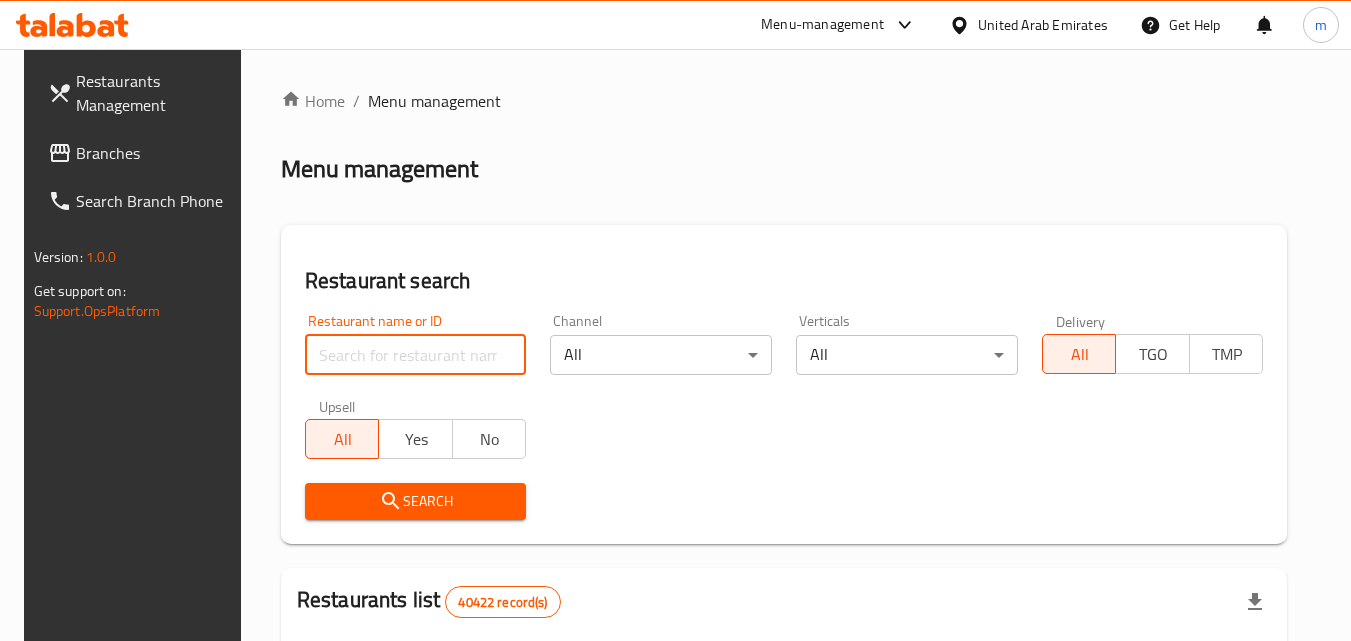 paste on "702018" 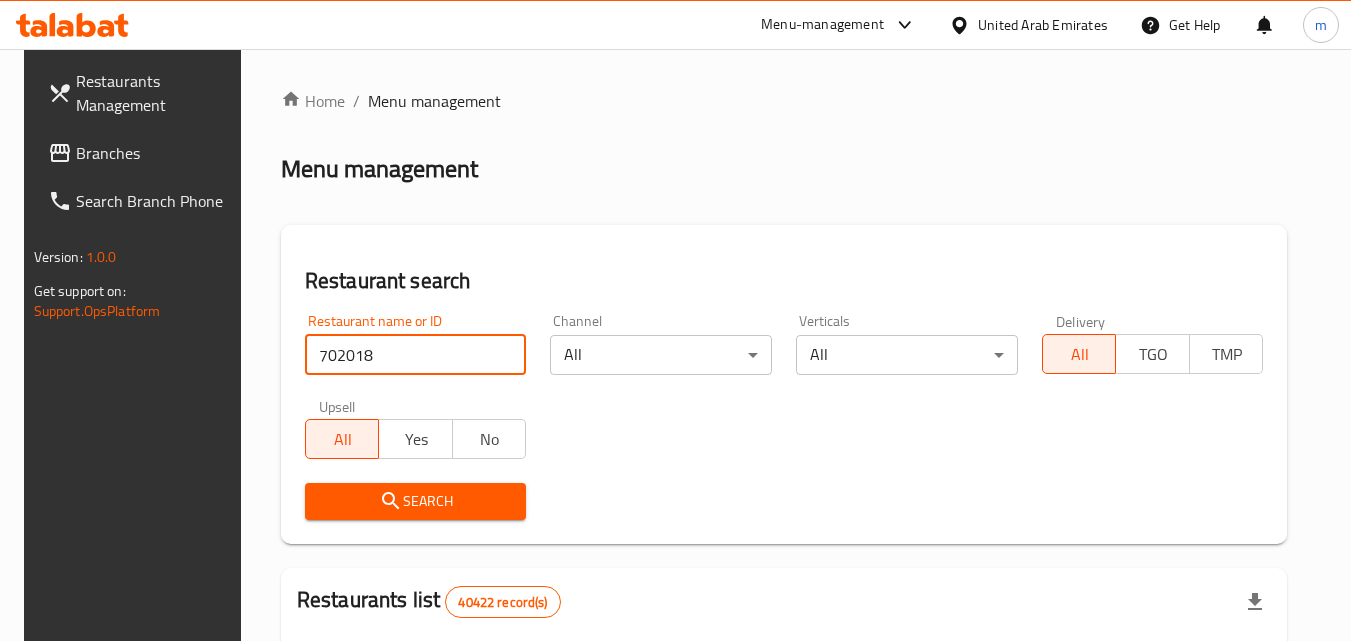 type on "702018" 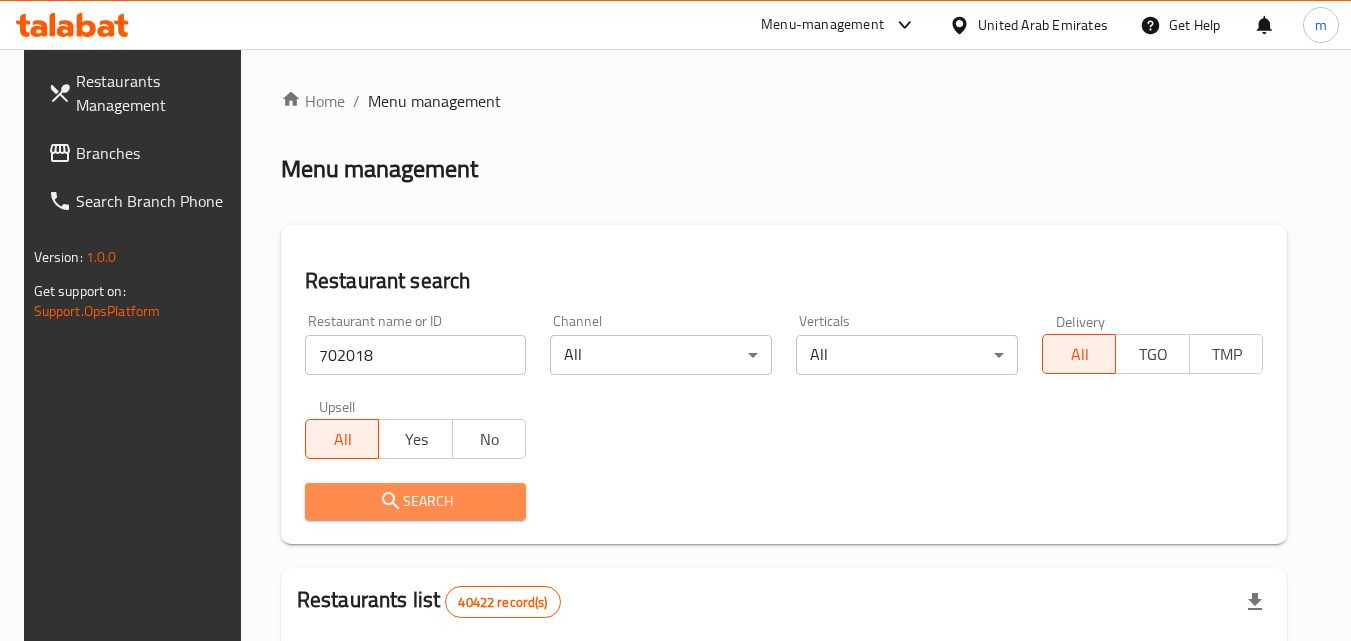 click on "Search" at bounding box center (416, 501) 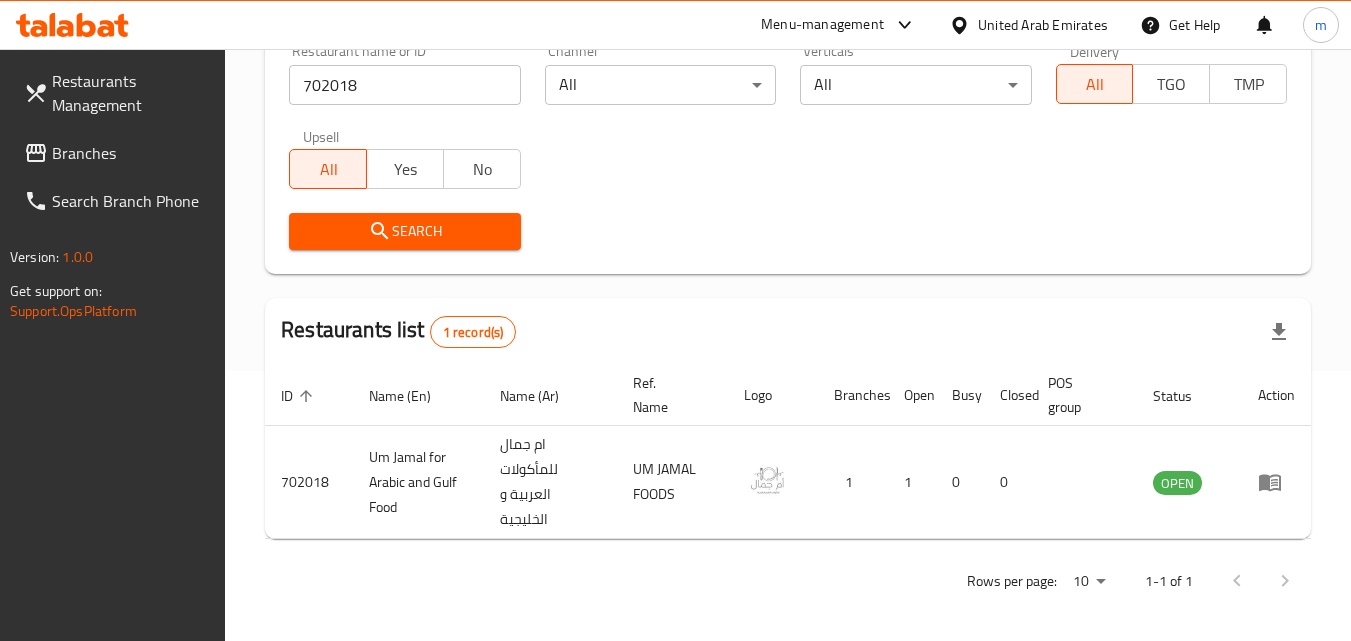 scroll, scrollTop: 276, scrollLeft: 0, axis: vertical 